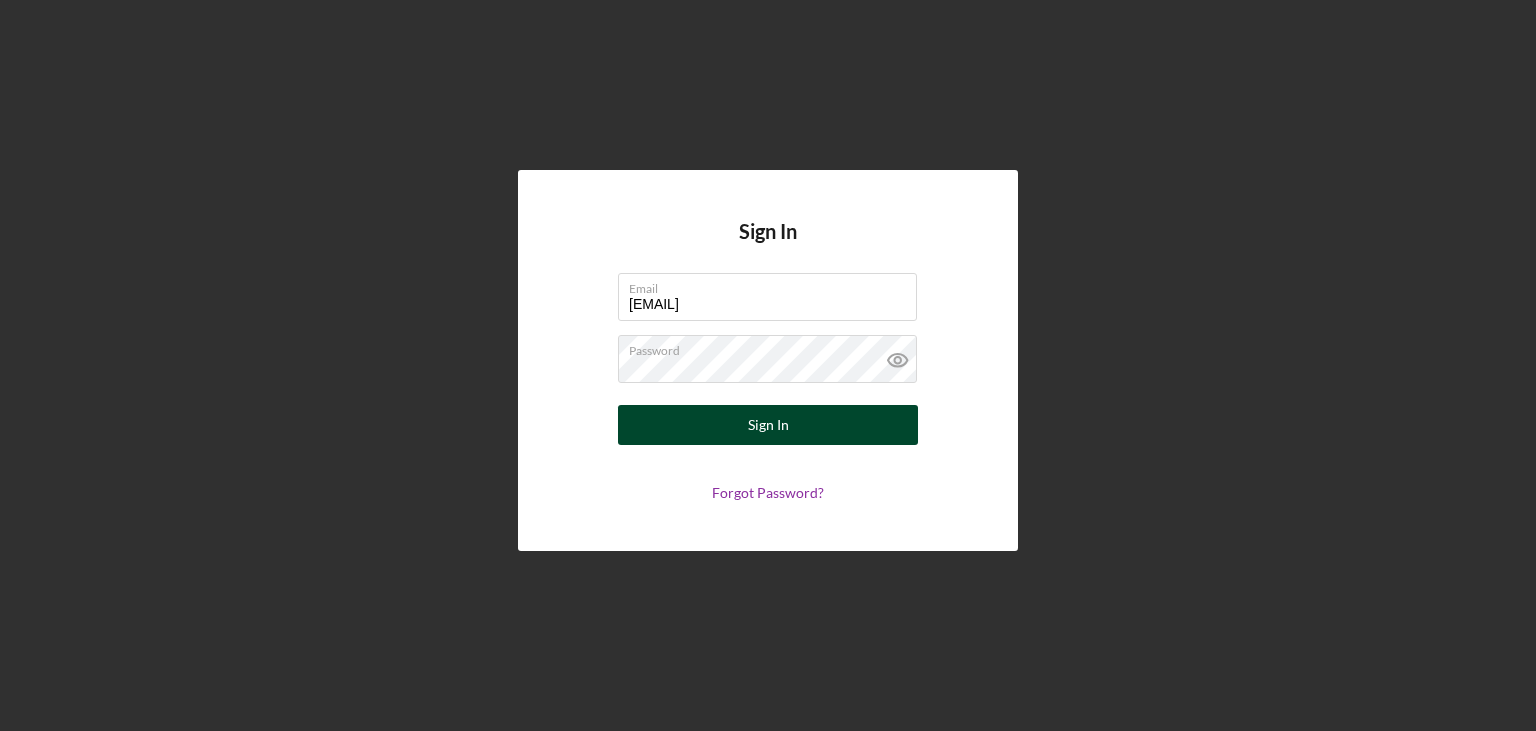 scroll, scrollTop: 0, scrollLeft: 0, axis: both 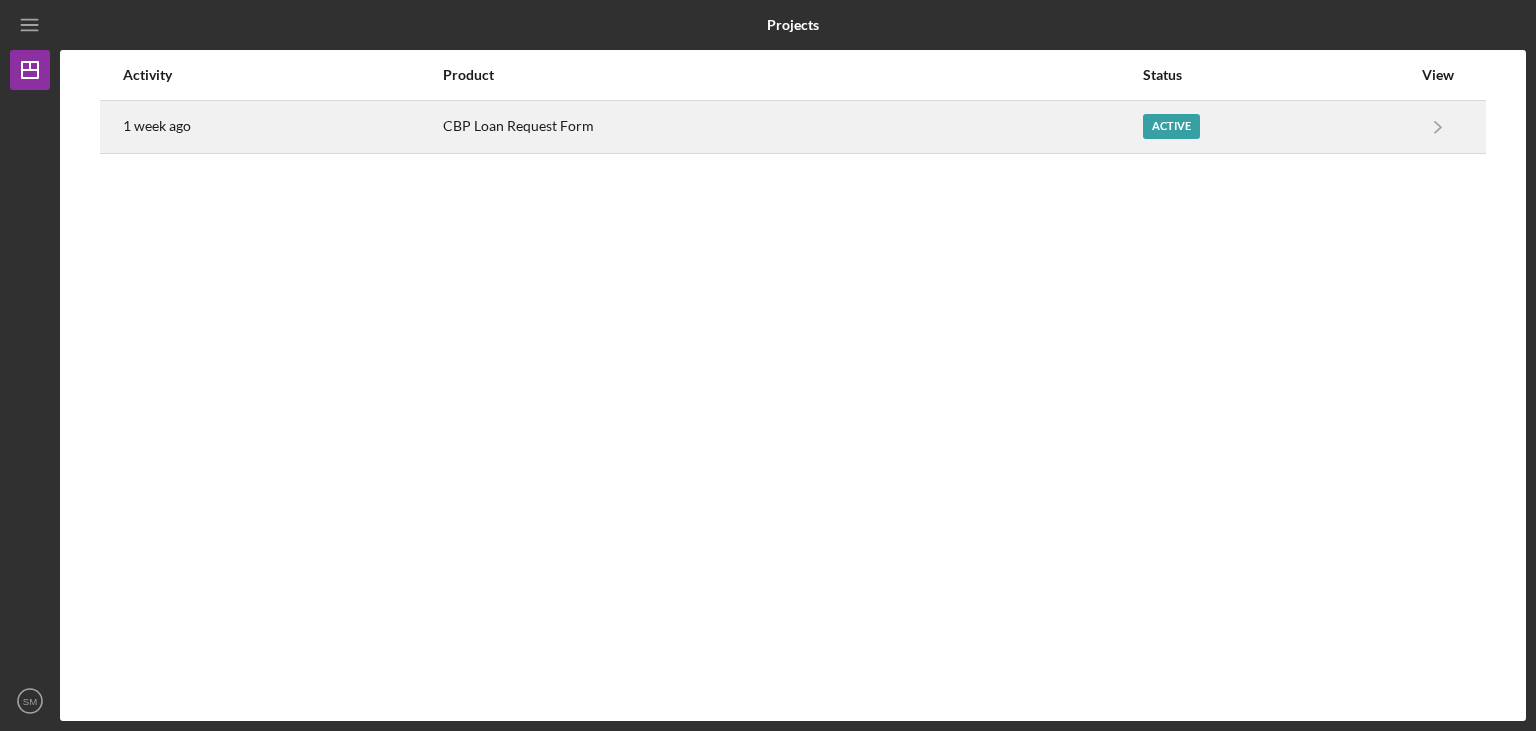click on "Active" at bounding box center (1171, 126) 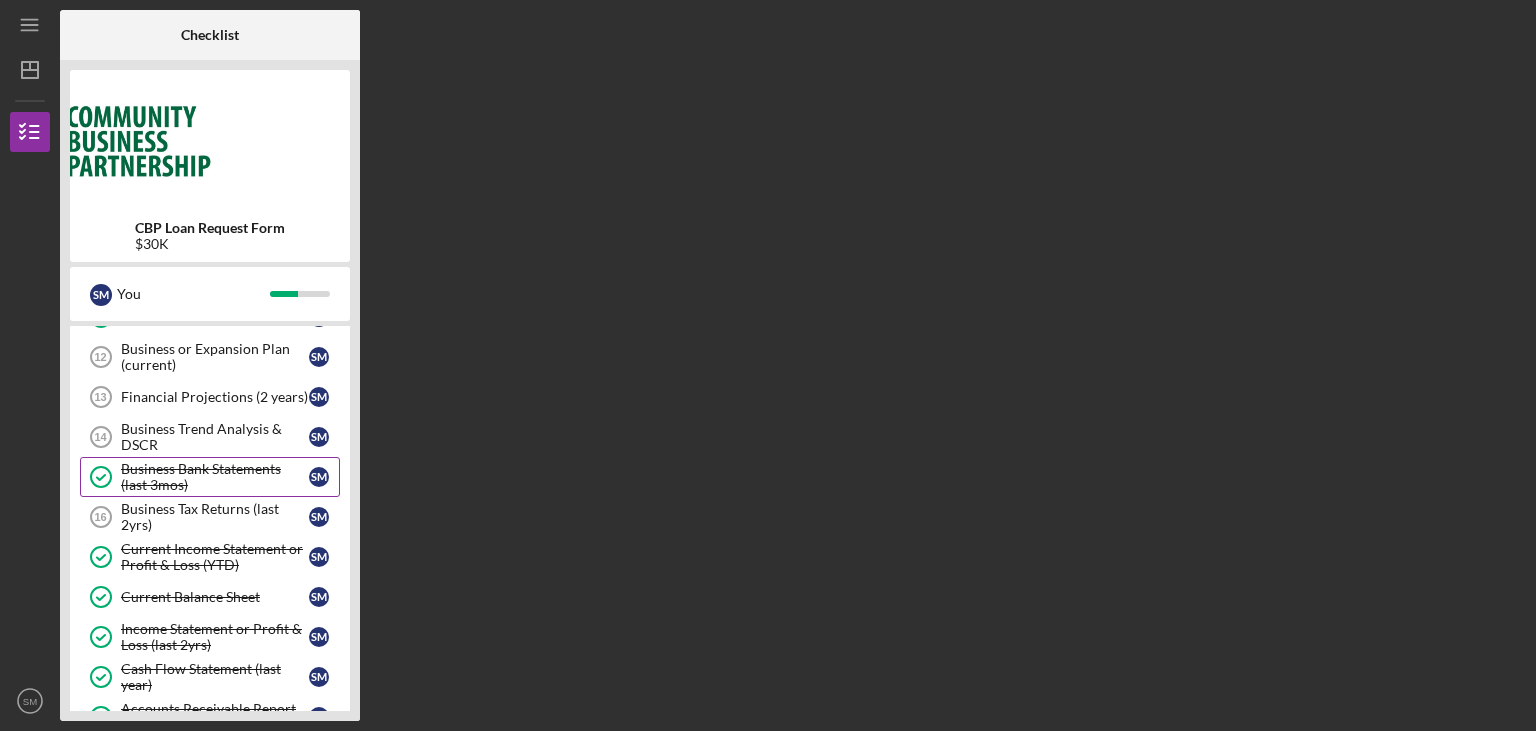 scroll, scrollTop: 403, scrollLeft: 0, axis: vertical 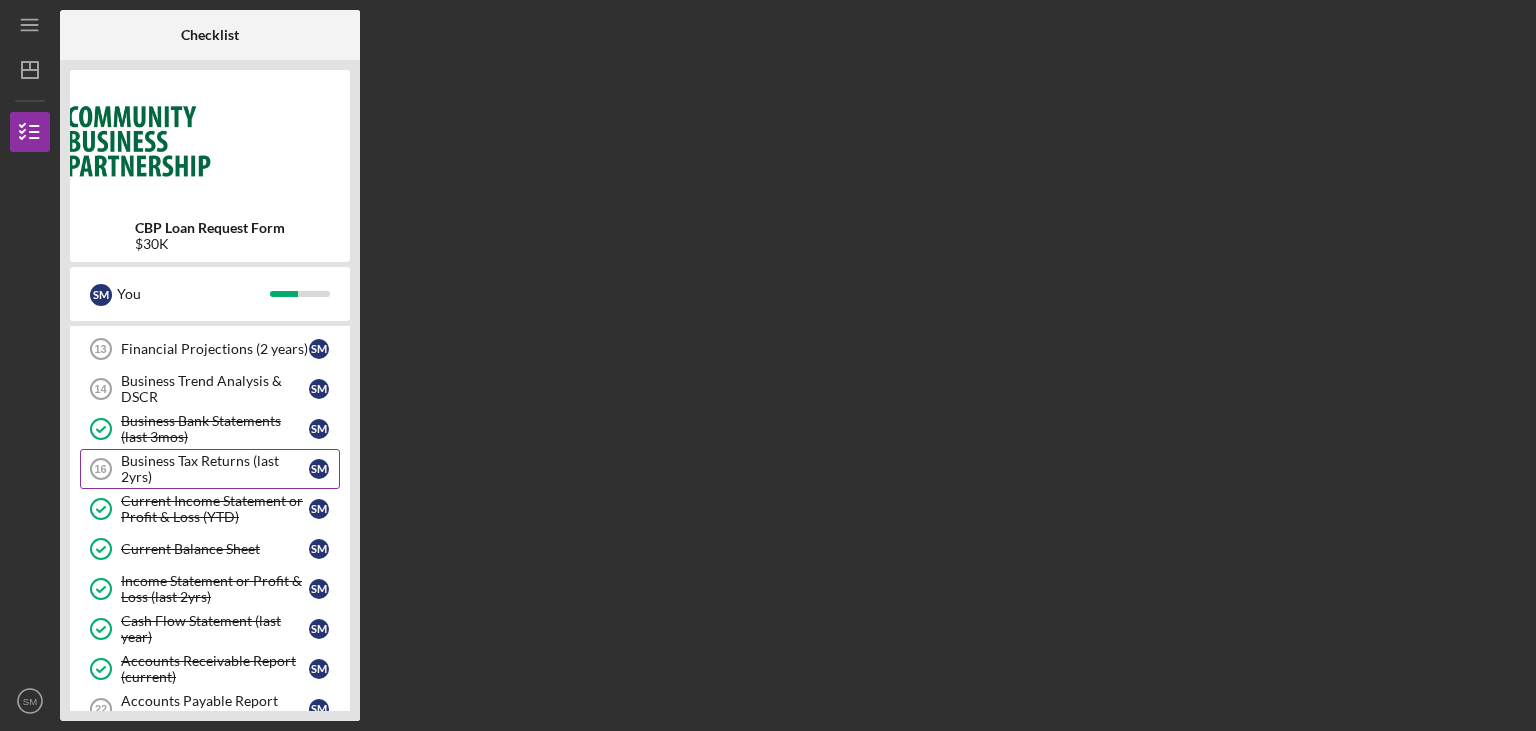 click on "Business Tax Returns (last 2yrs)" at bounding box center [215, 469] 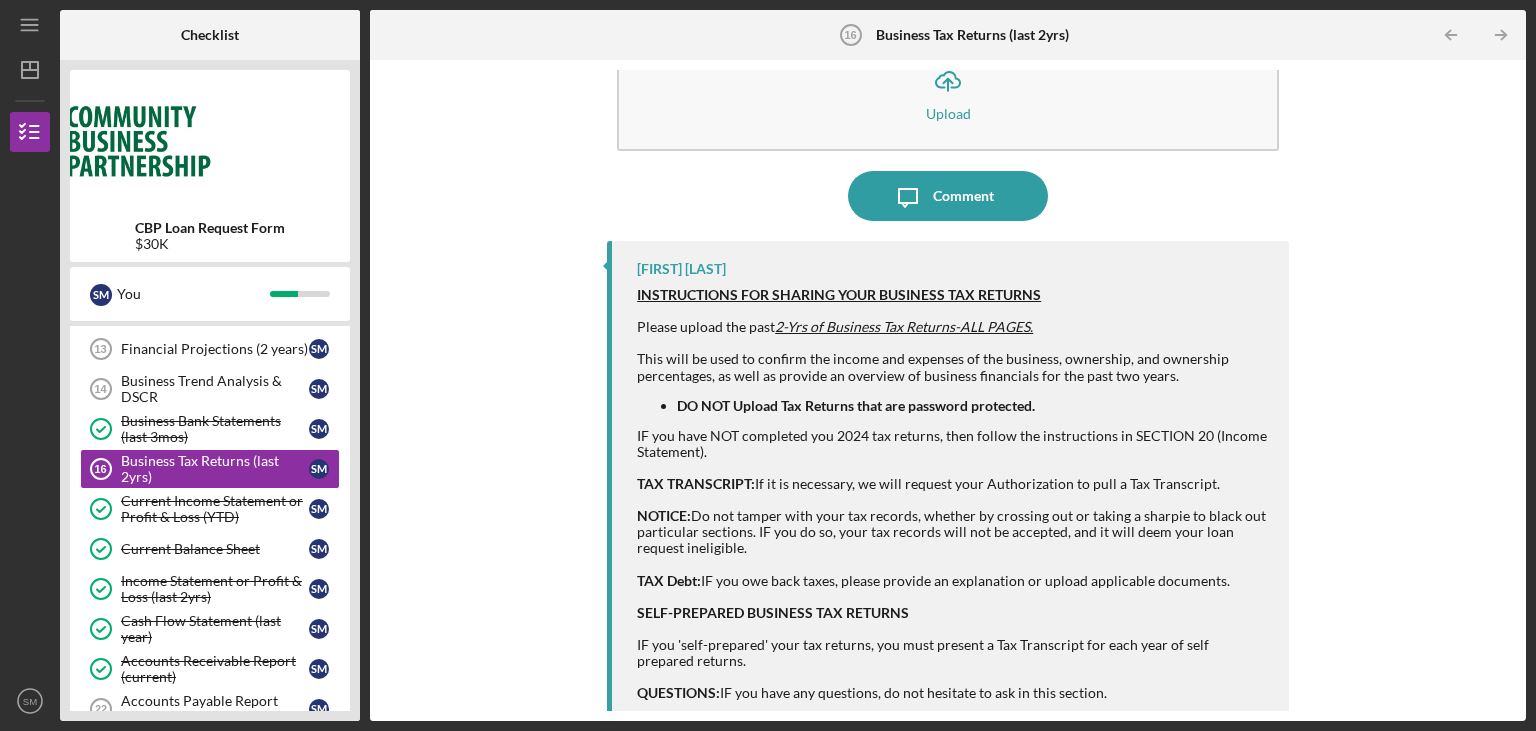 scroll, scrollTop: 74, scrollLeft: 0, axis: vertical 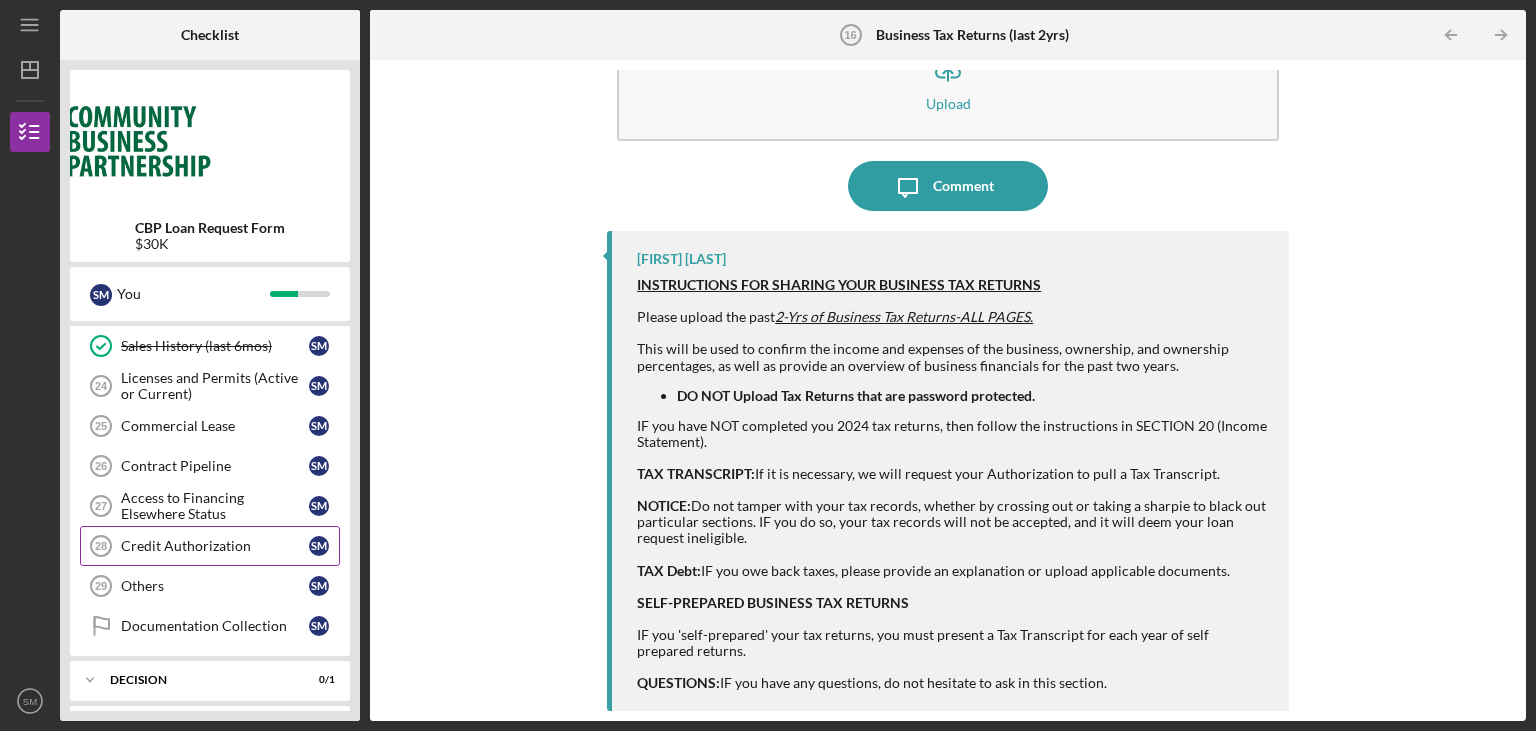 click on "Credit Authorization" at bounding box center (215, 546) 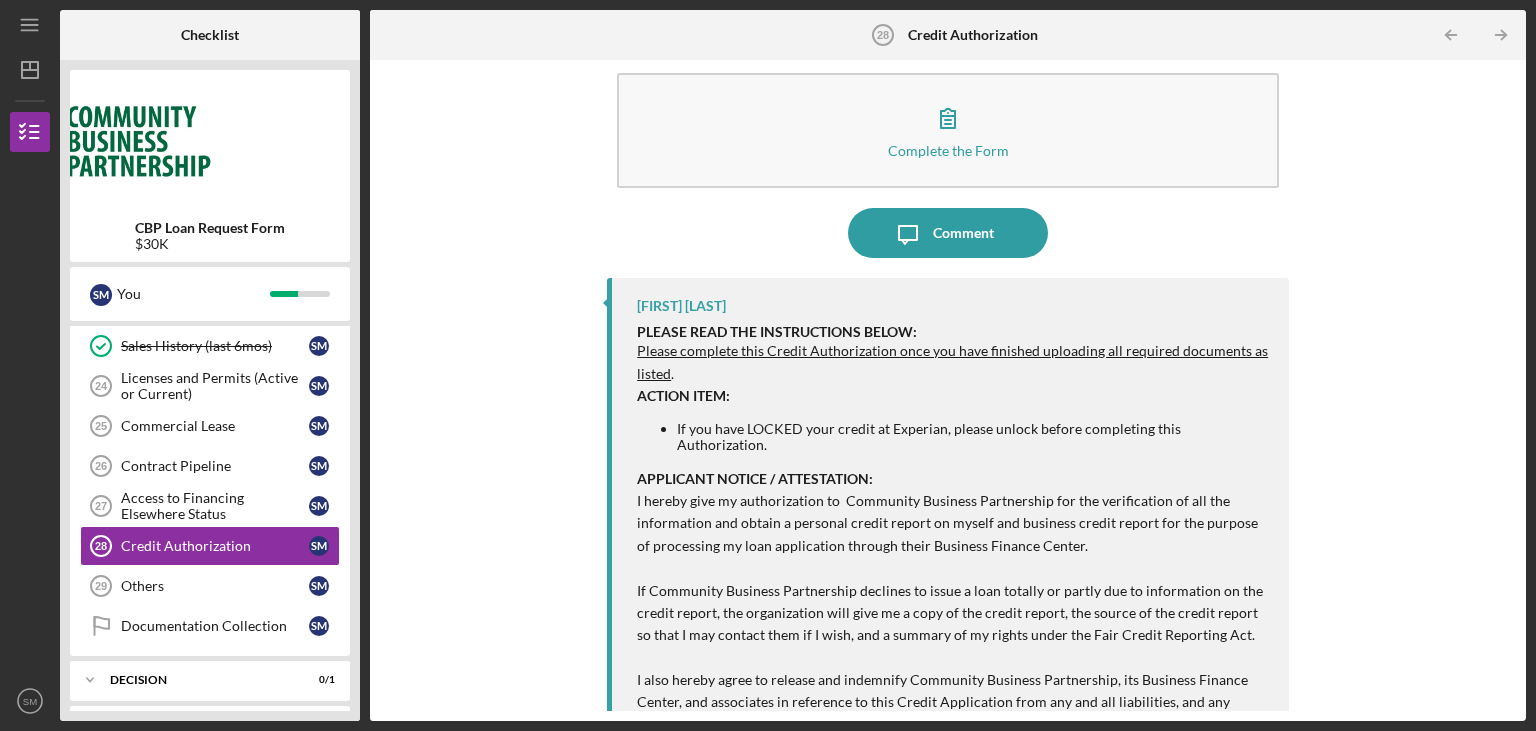 scroll, scrollTop: 56, scrollLeft: 0, axis: vertical 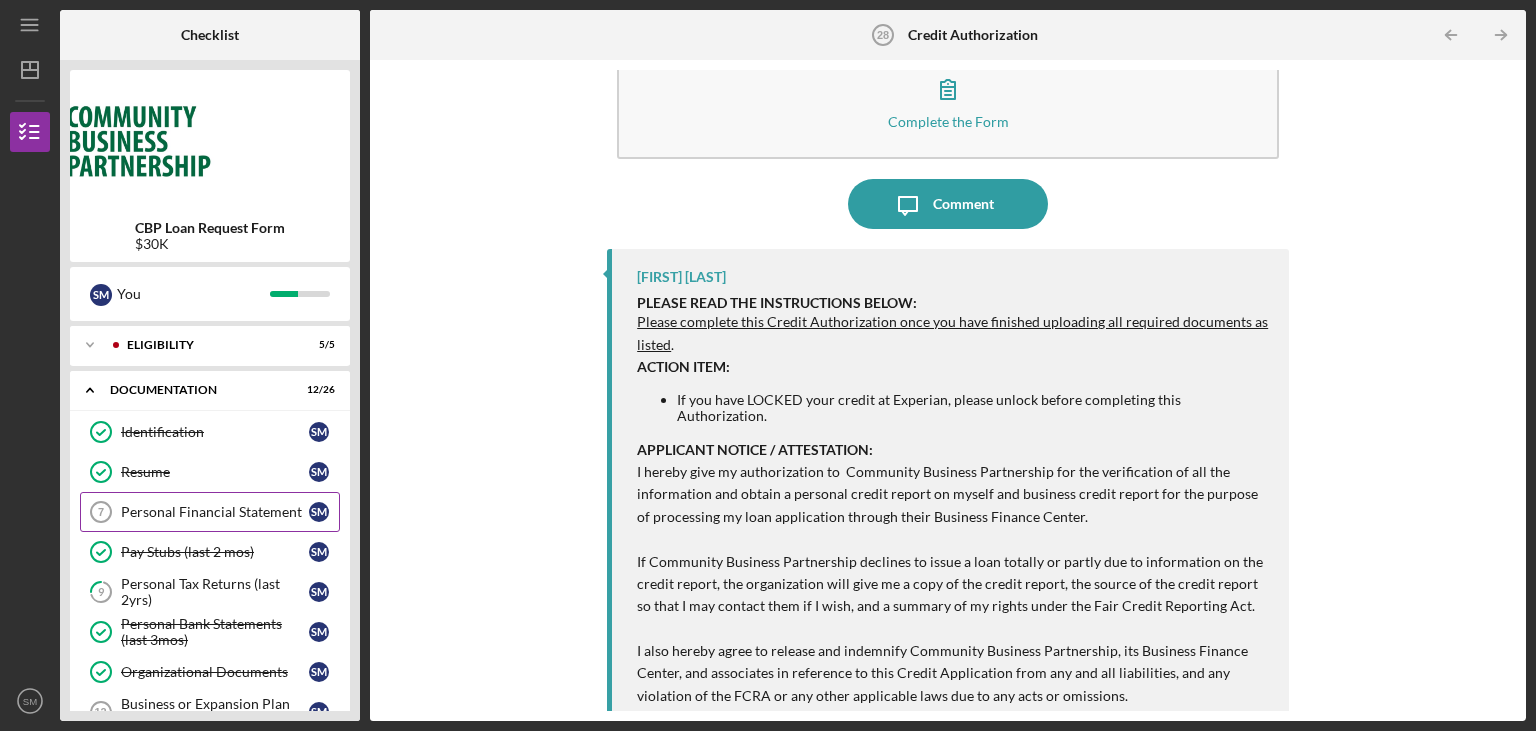 drag, startPoint x: 219, startPoint y: 507, endPoint x: 218, endPoint y: 518, distance: 11.045361 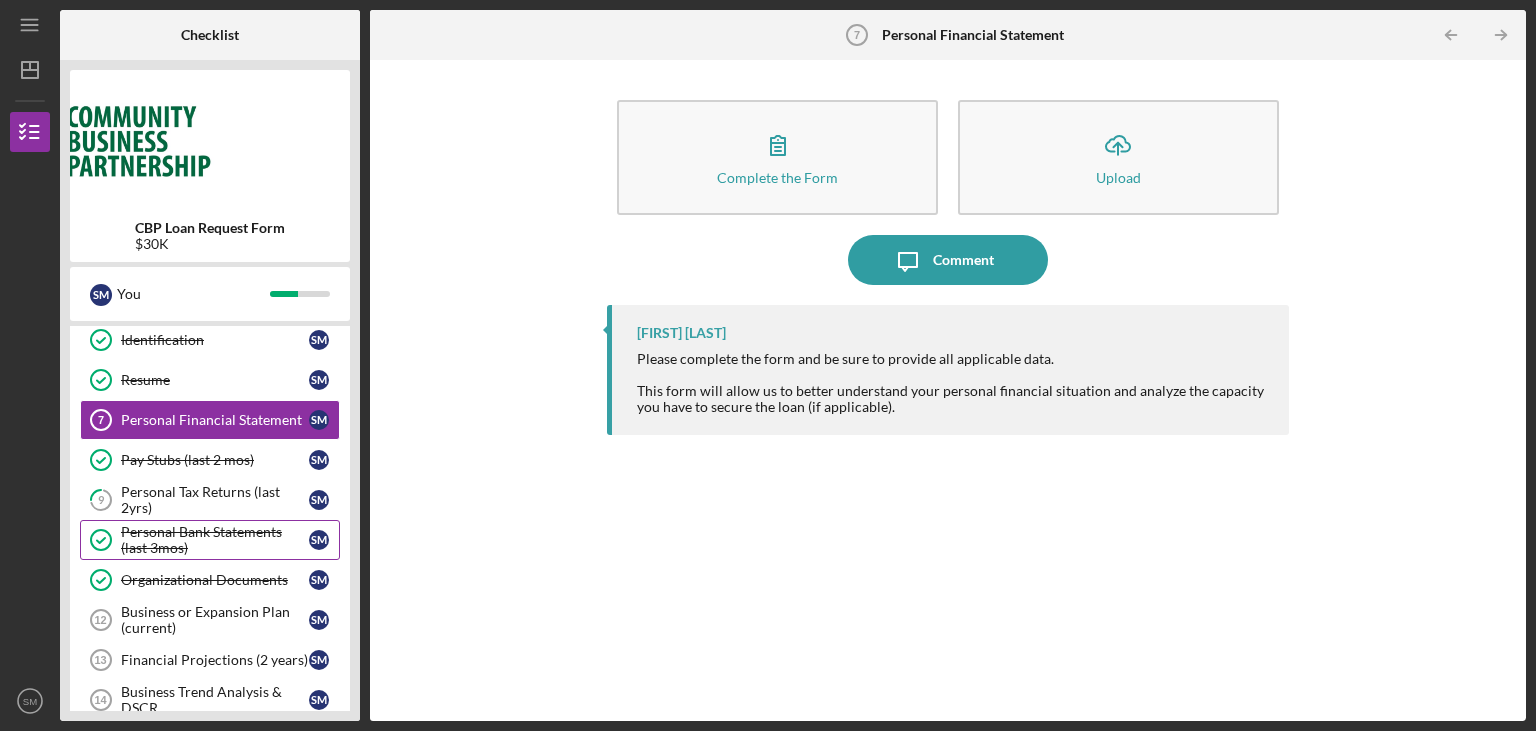 scroll, scrollTop: 100, scrollLeft: 0, axis: vertical 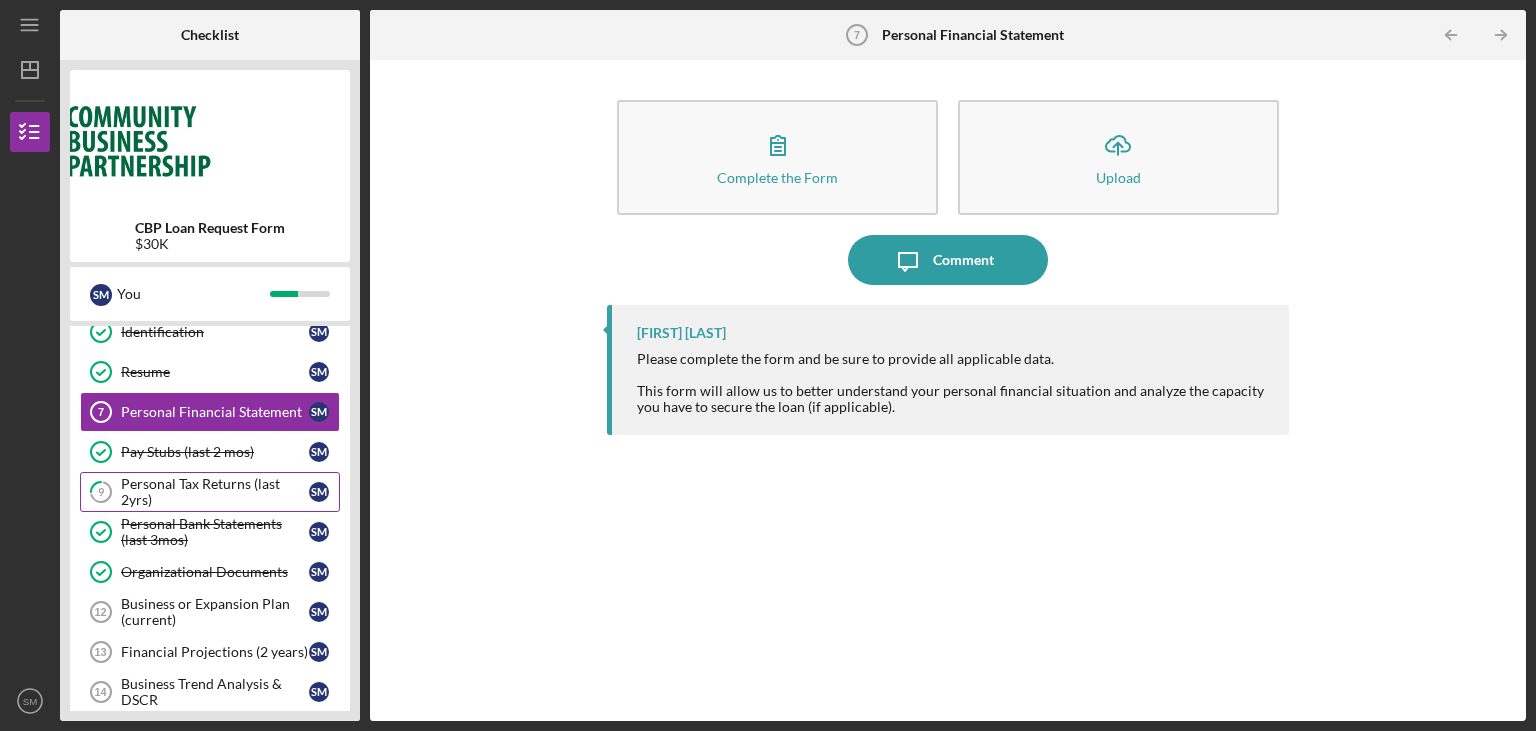 click on "Personal Tax Returns (last 2yrs)" at bounding box center (215, 492) 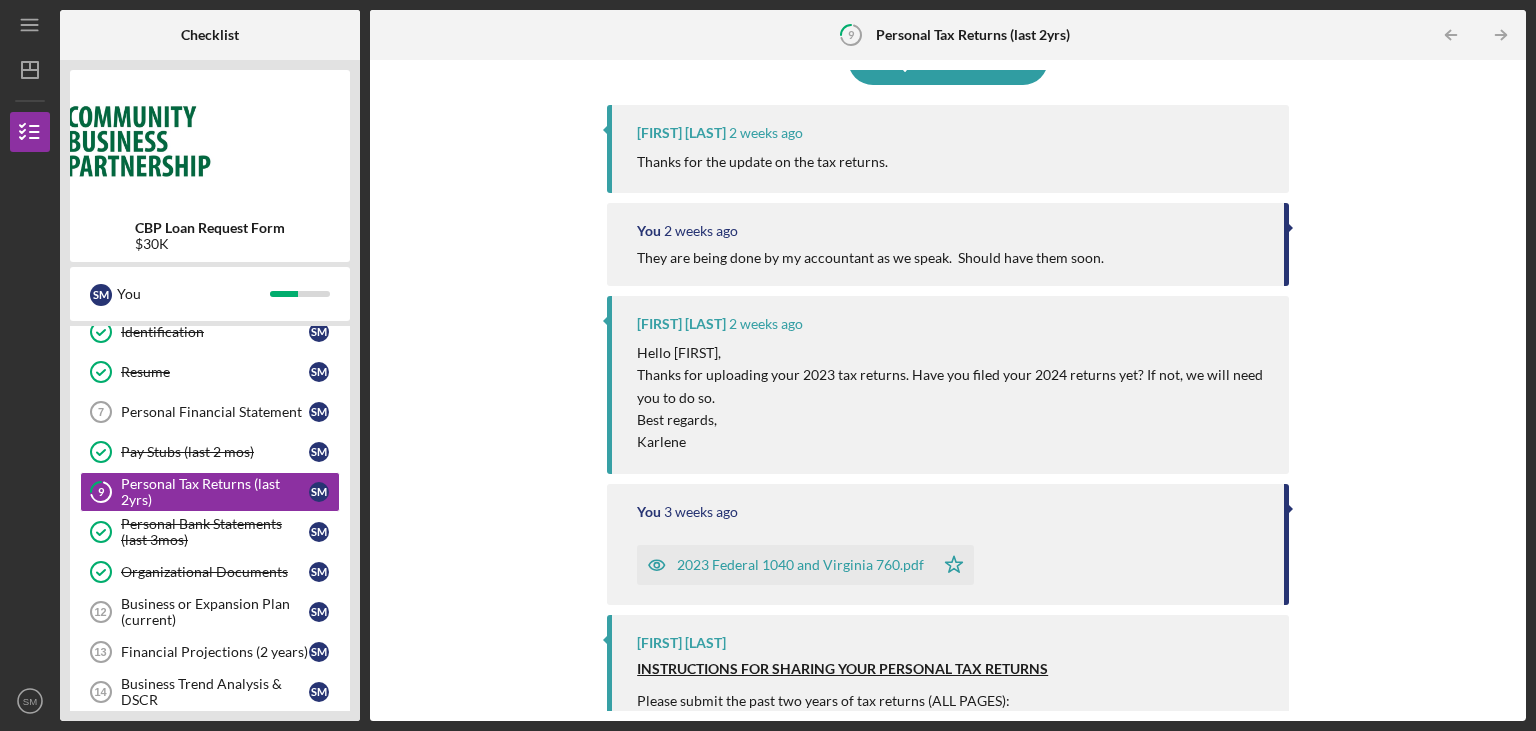 scroll, scrollTop: 302, scrollLeft: 0, axis: vertical 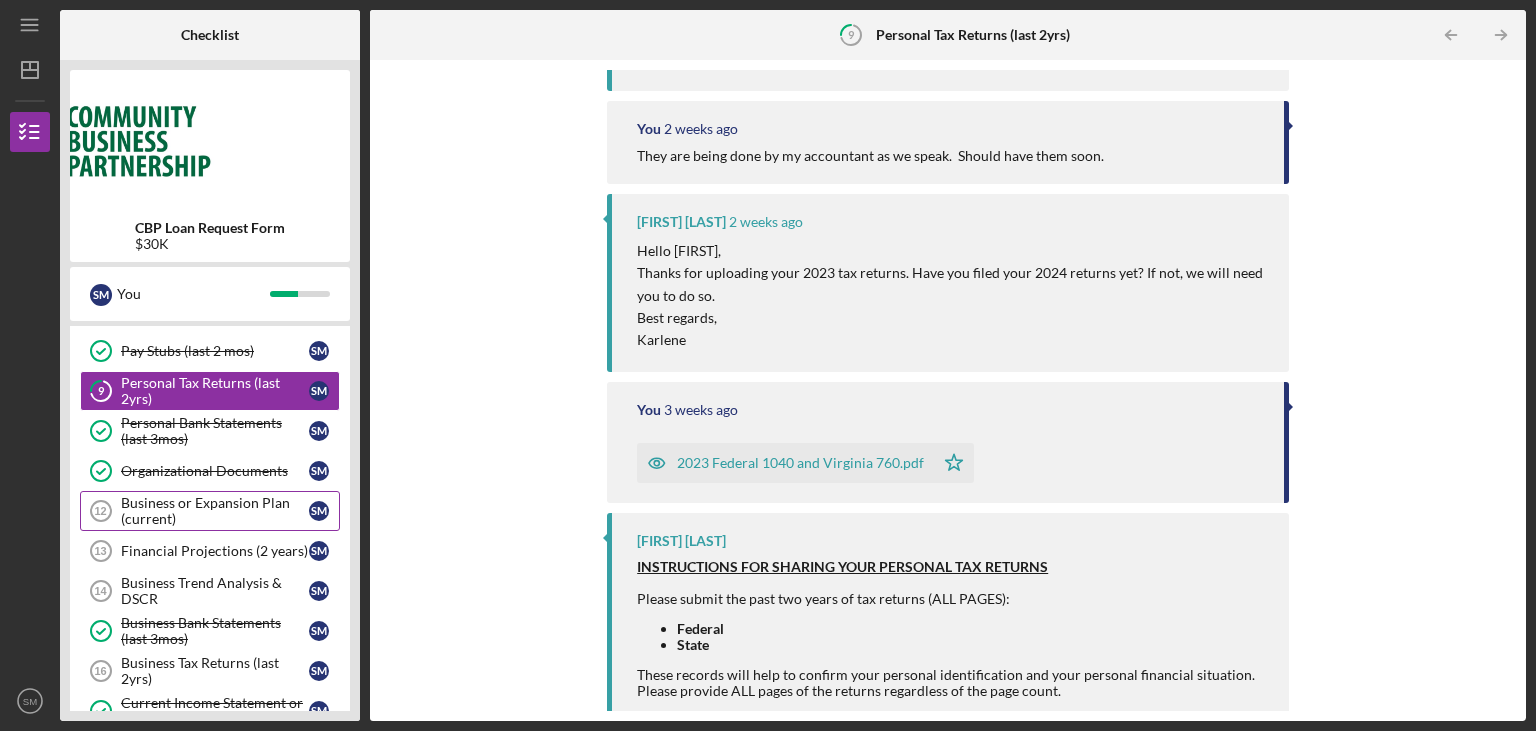 click on "Business  or Expansion Plan (current)" at bounding box center [215, 511] 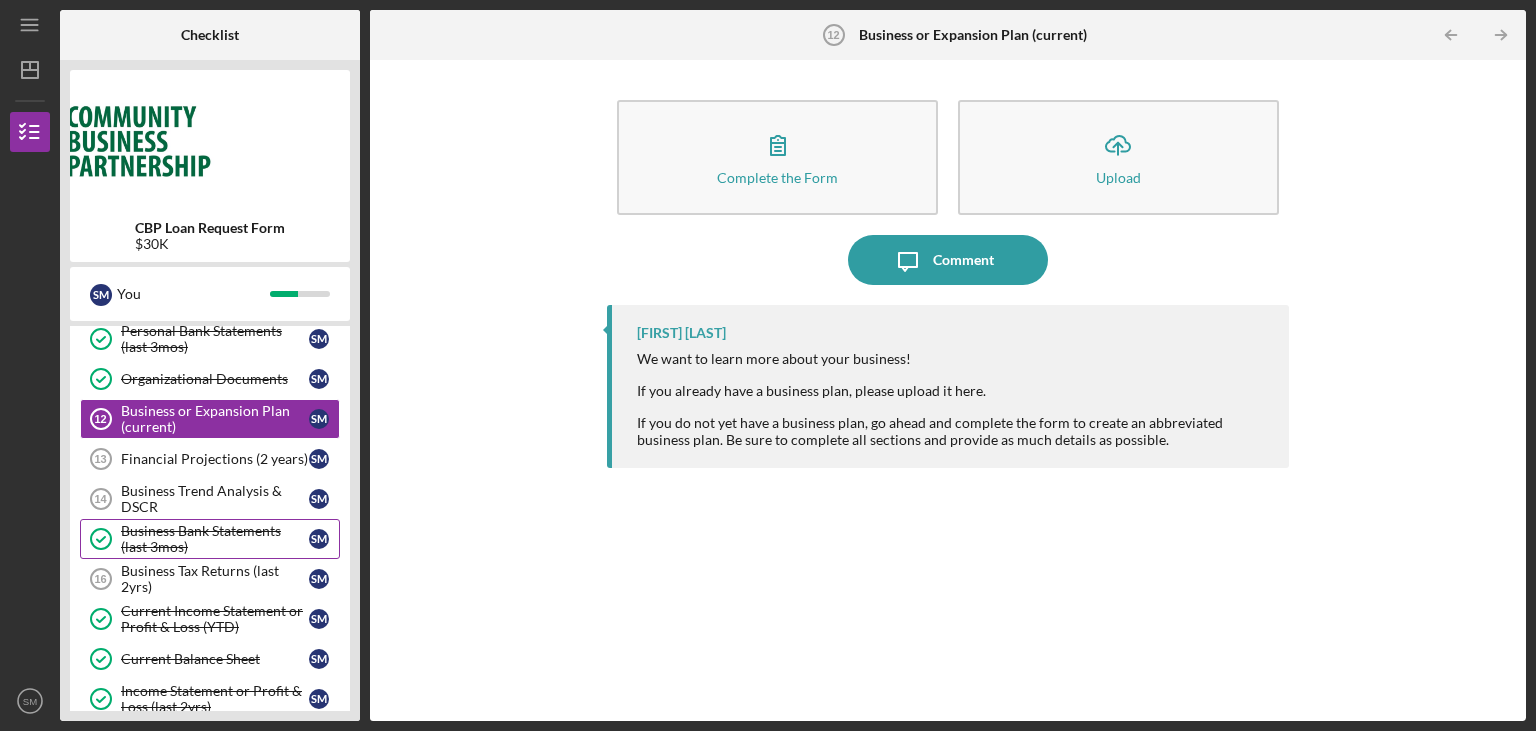 scroll, scrollTop: 302, scrollLeft: 0, axis: vertical 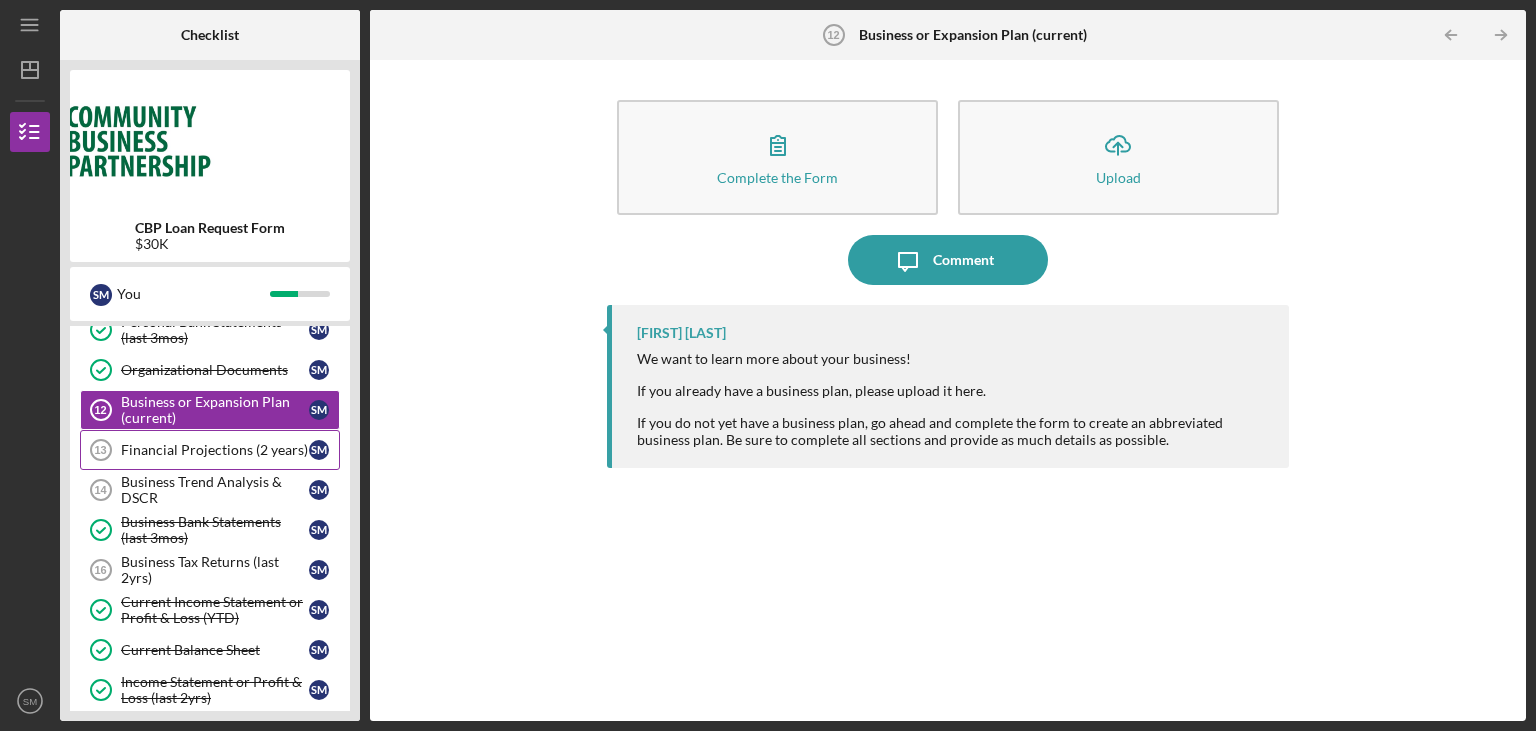 click on "Financial Projections (2 years)" at bounding box center (215, 450) 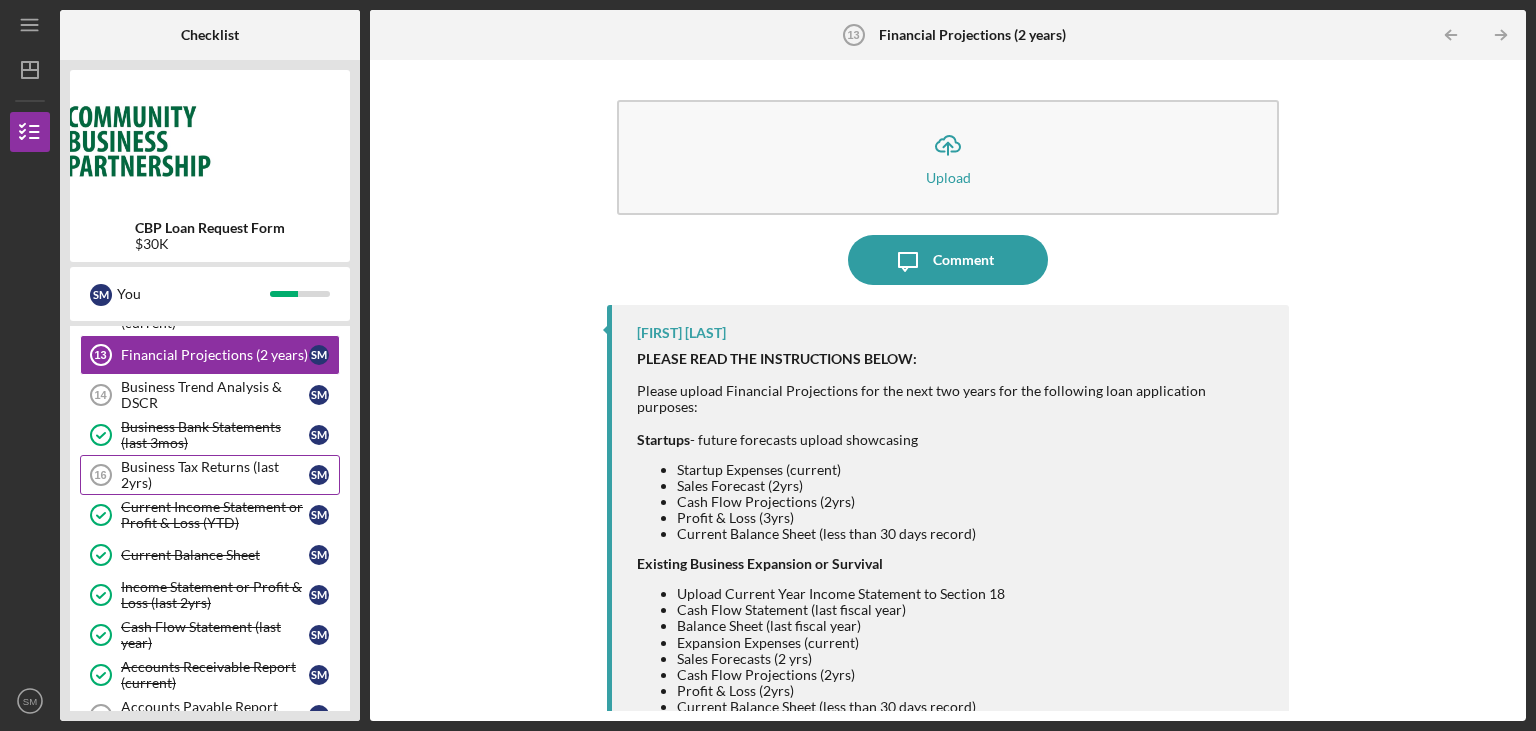scroll, scrollTop: 403, scrollLeft: 0, axis: vertical 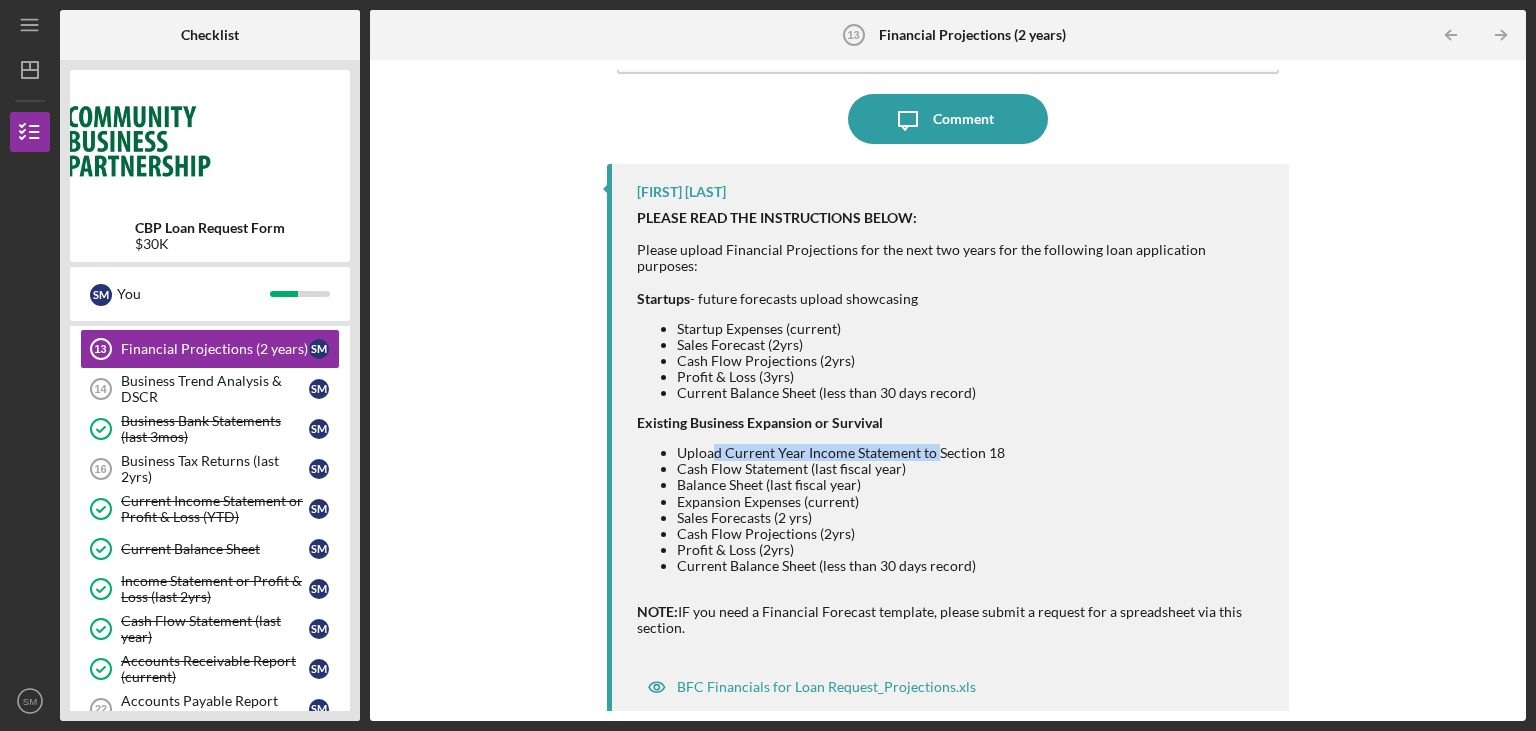 drag, startPoint x: 713, startPoint y: 438, endPoint x: 936, endPoint y: 443, distance: 223.05605 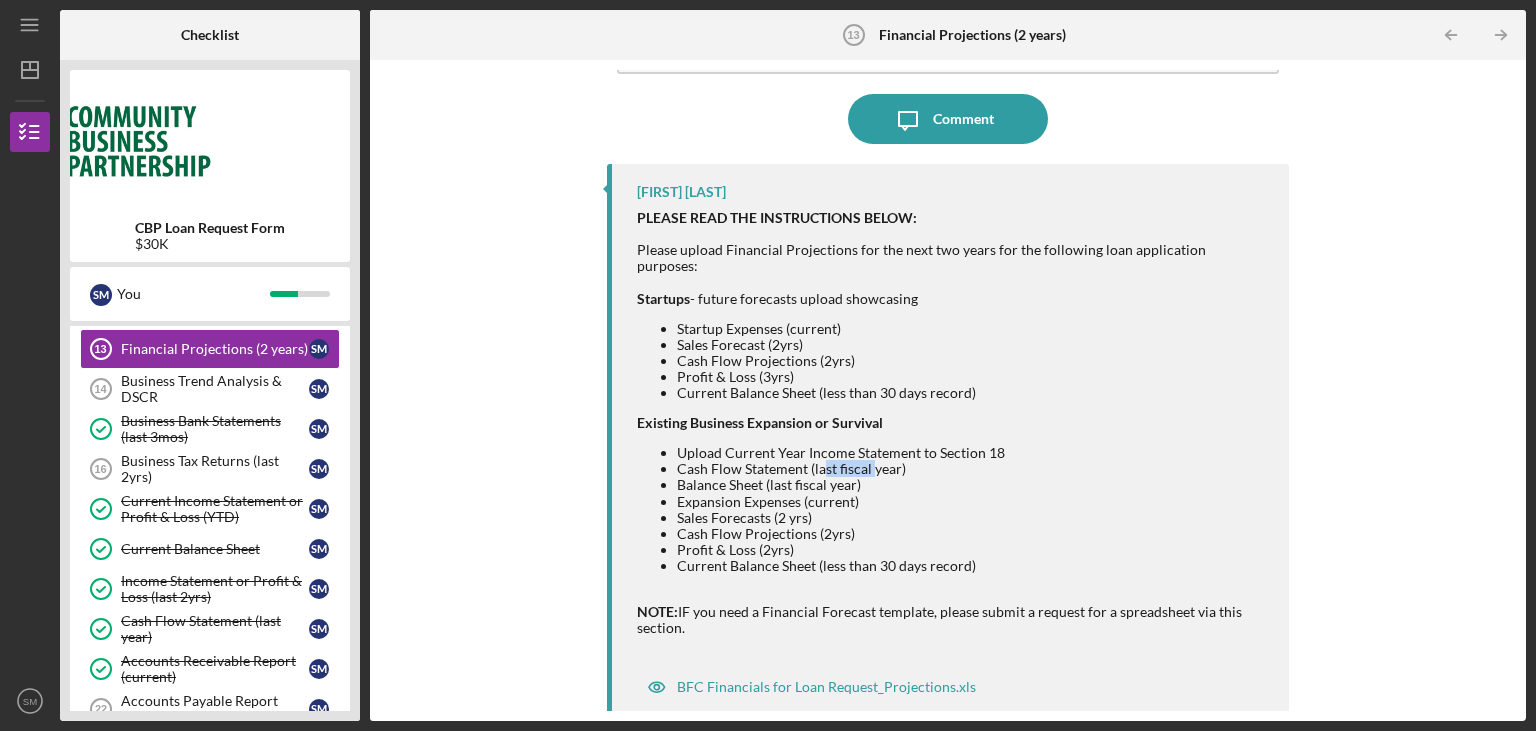 drag, startPoint x: 822, startPoint y: 455, endPoint x: 874, endPoint y: 451, distance: 52.153618 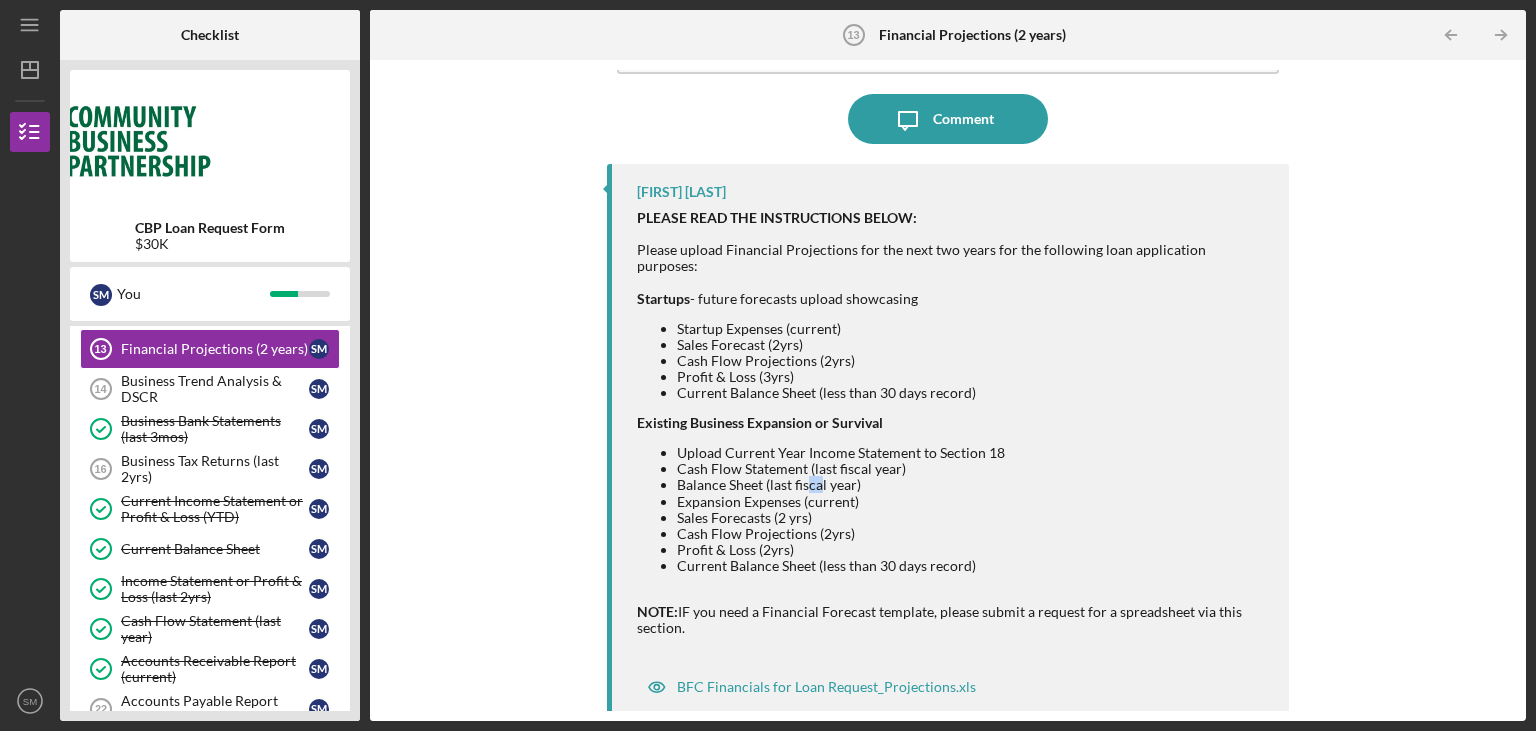 drag, startPoint x: 809, startPoint y: 474, endPoint x: 820, endPoint y: 474, distance: 11 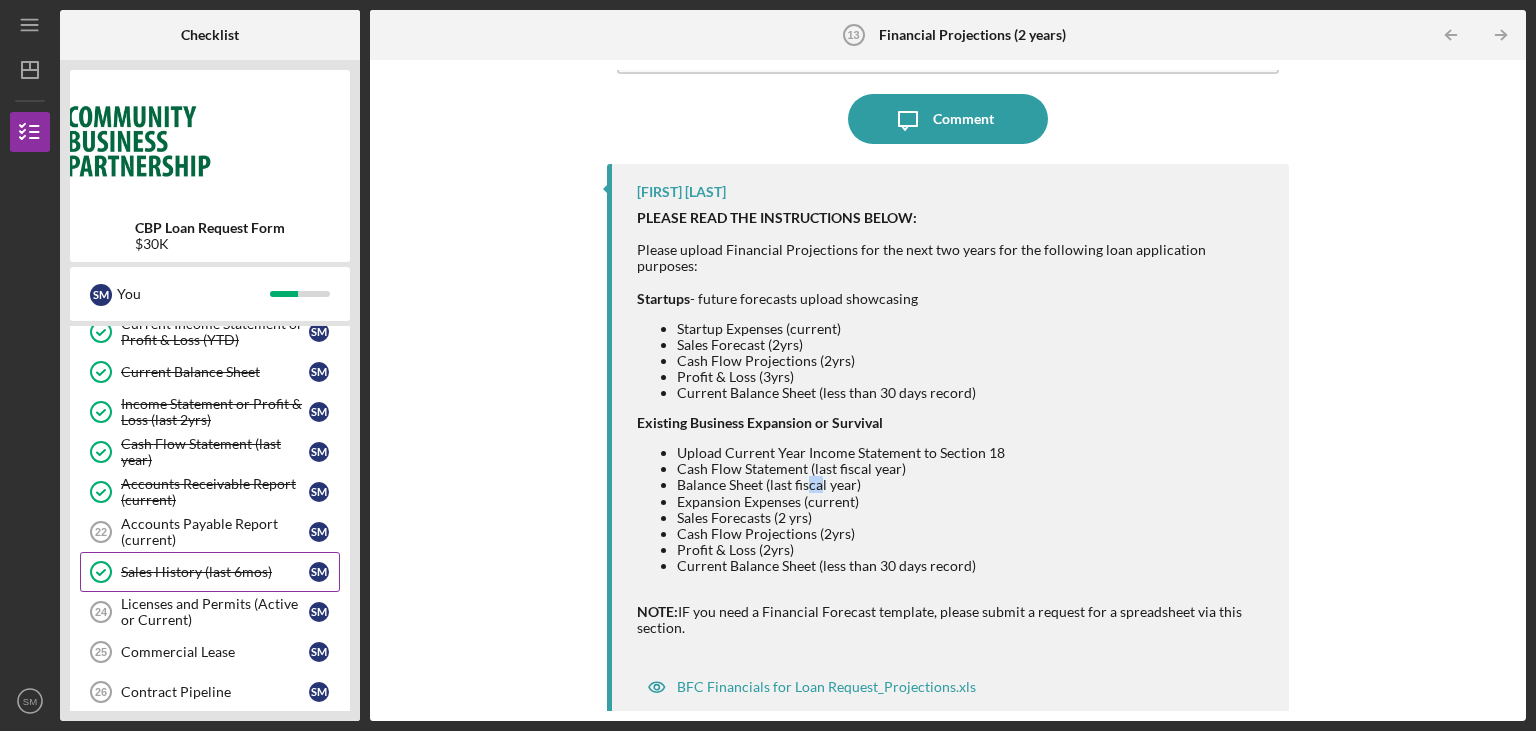 scroll, scrollTop: 604, scrollLeft: 0, axis: vertical 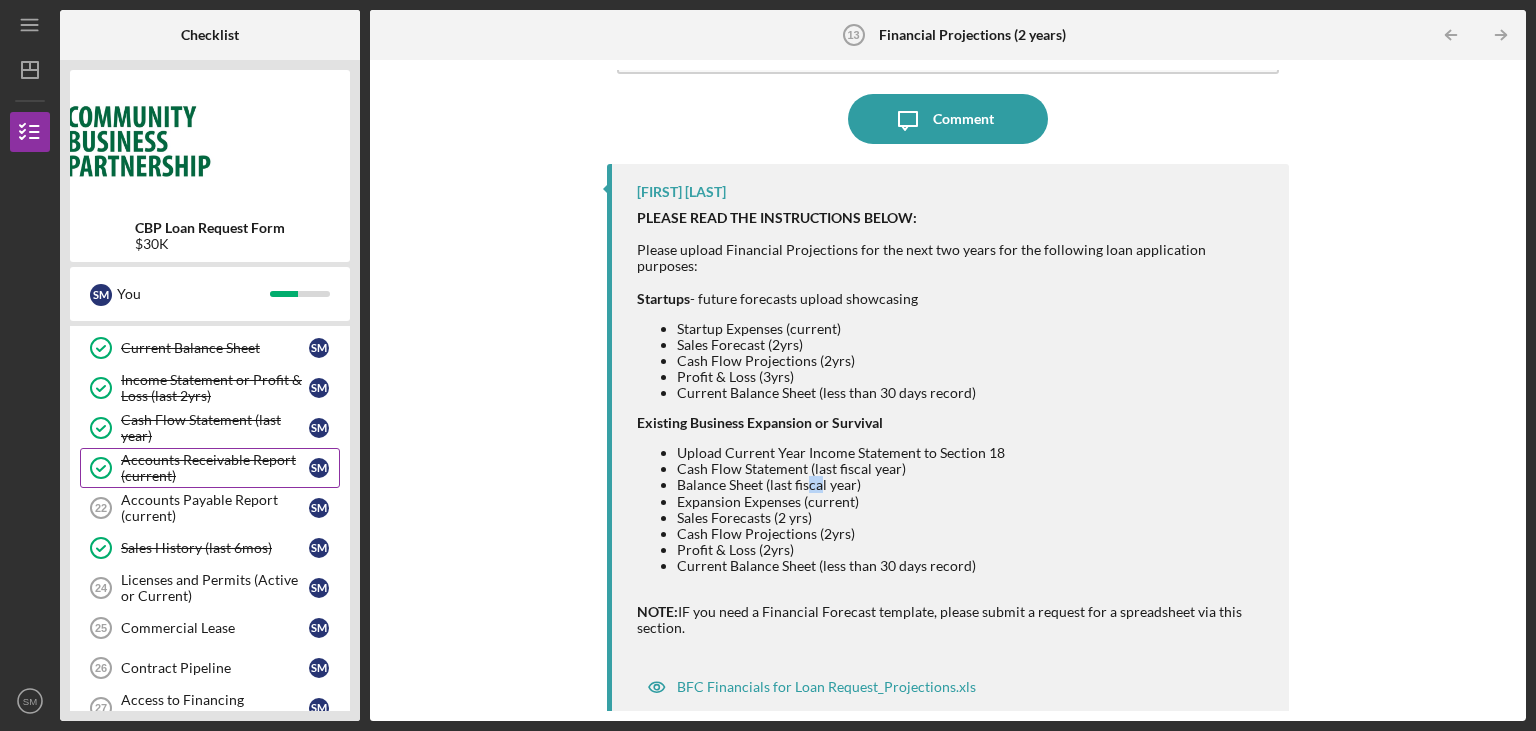 click on "Accounts Receivable Report (current) Accounts Receivable Report (current) S M" at bounding box center (210, 468) 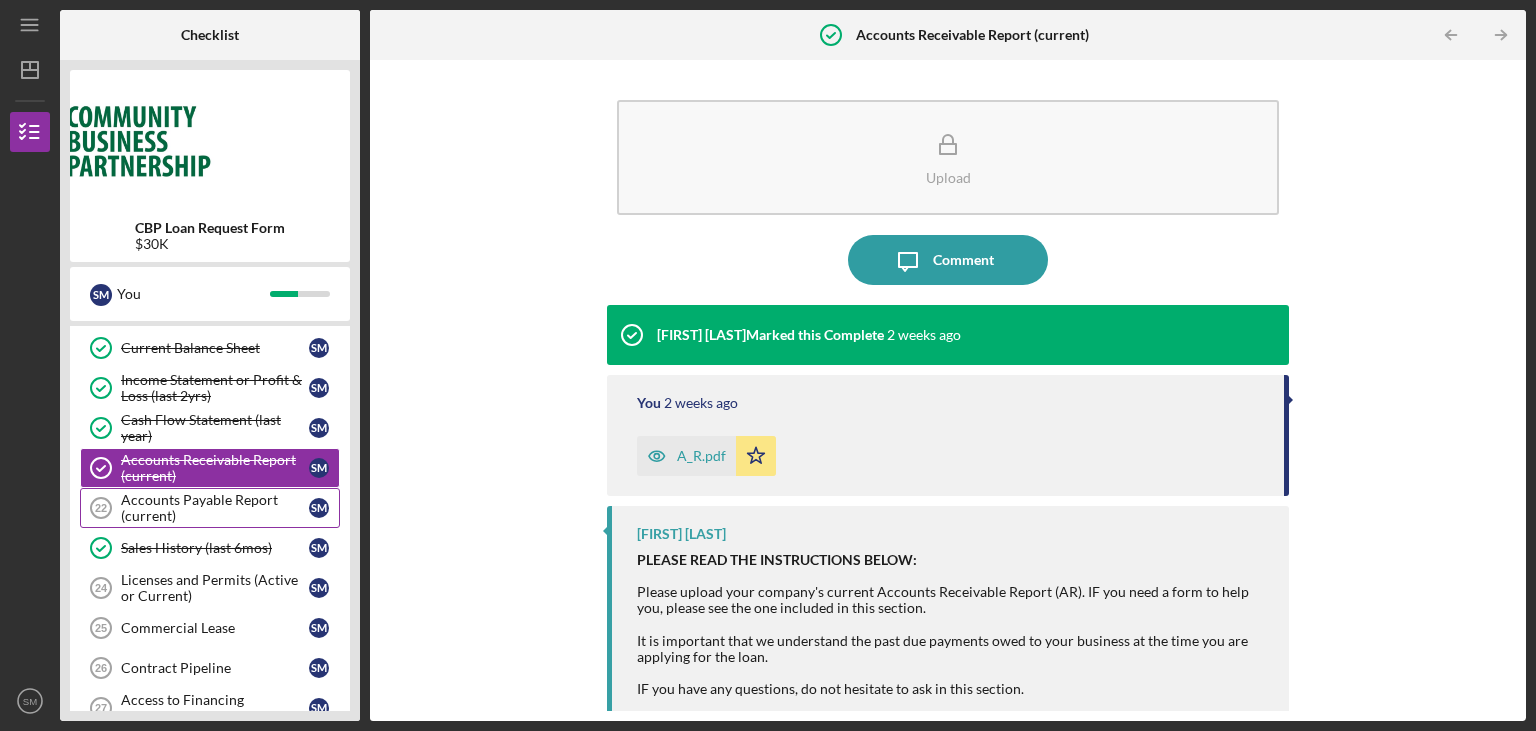 click on "Accounts Payable Report (current)" at bounding box center [215, 508] 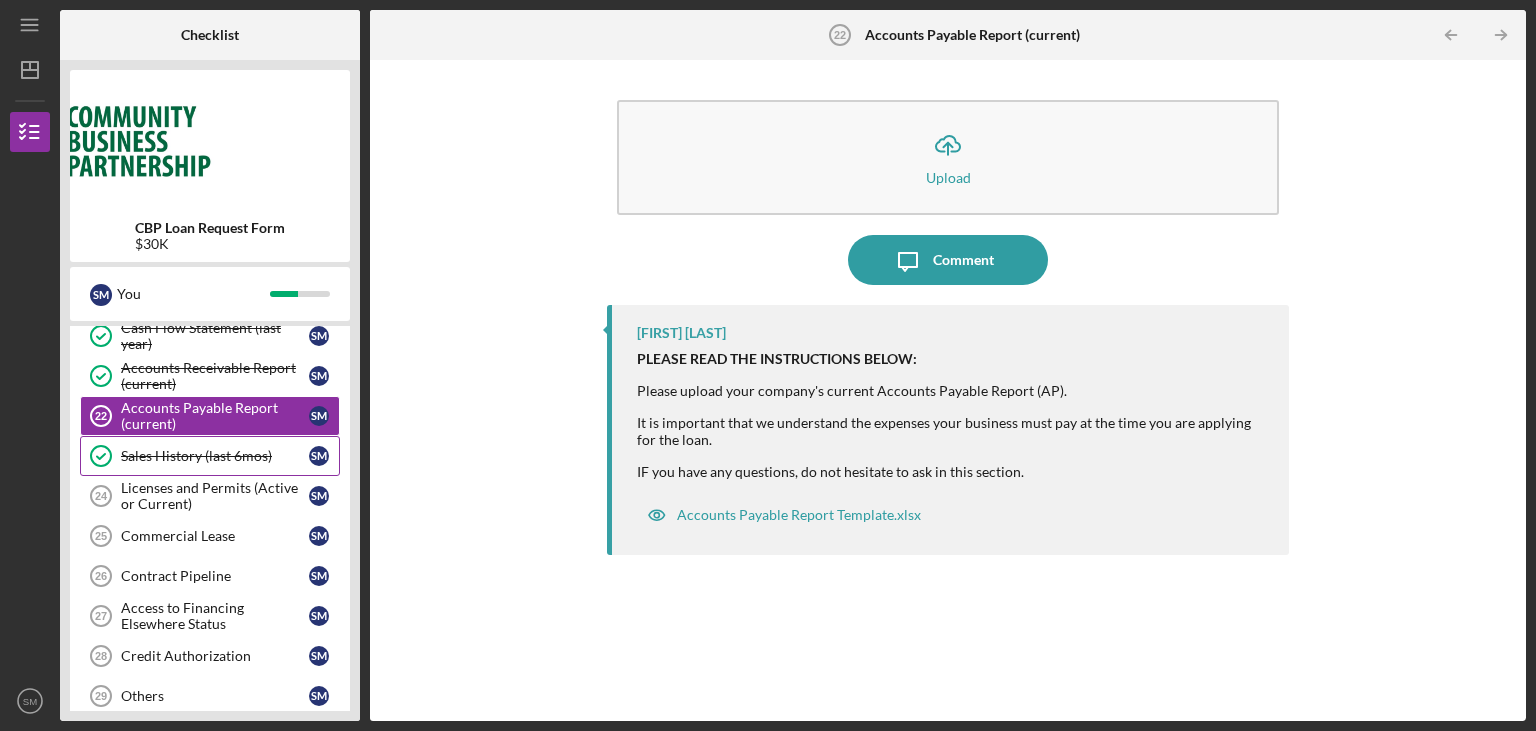 scroll, scrollTop: 705, scrollLeft: 0, axis: vertical 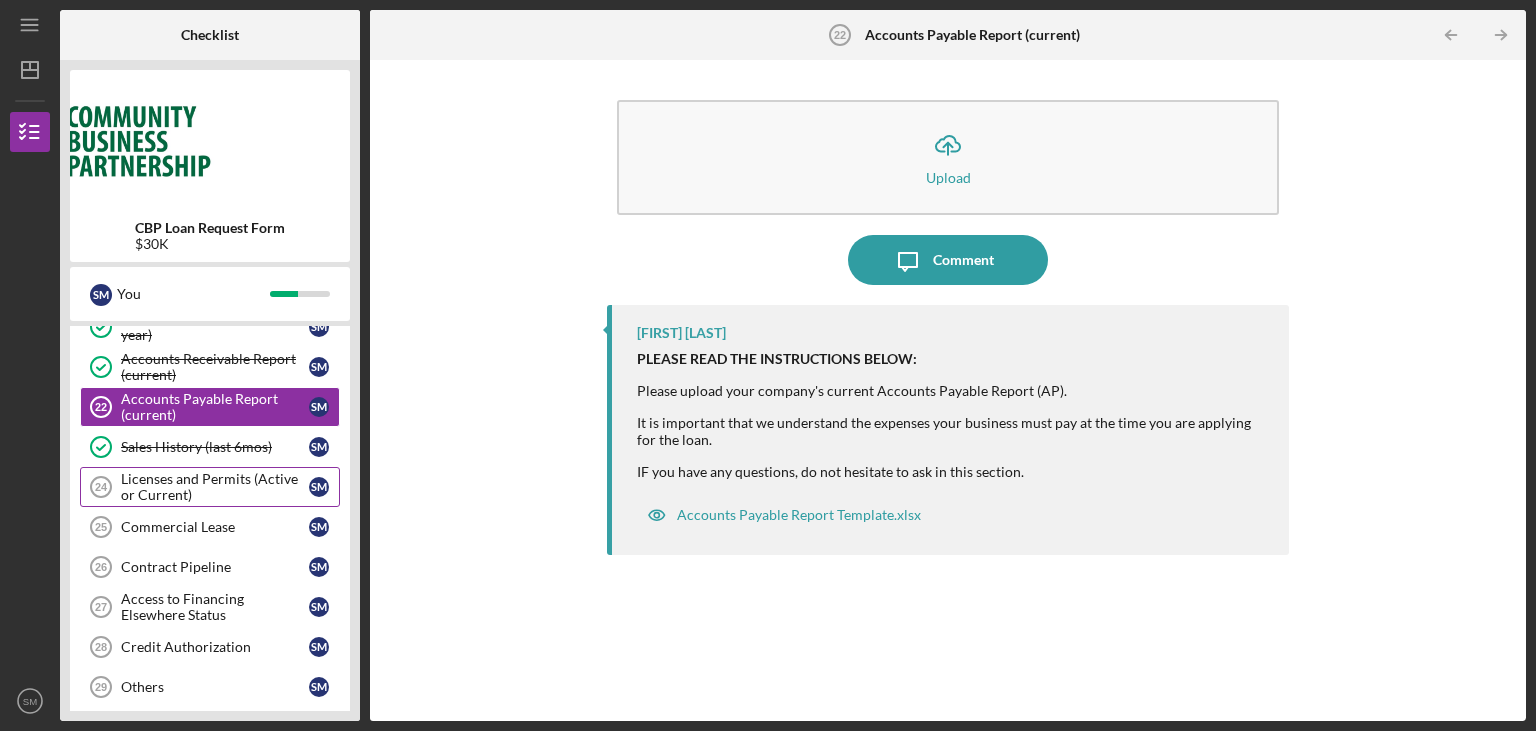click on "Licenses and Permits (Active or Current)" at bounding box center (215, 487) 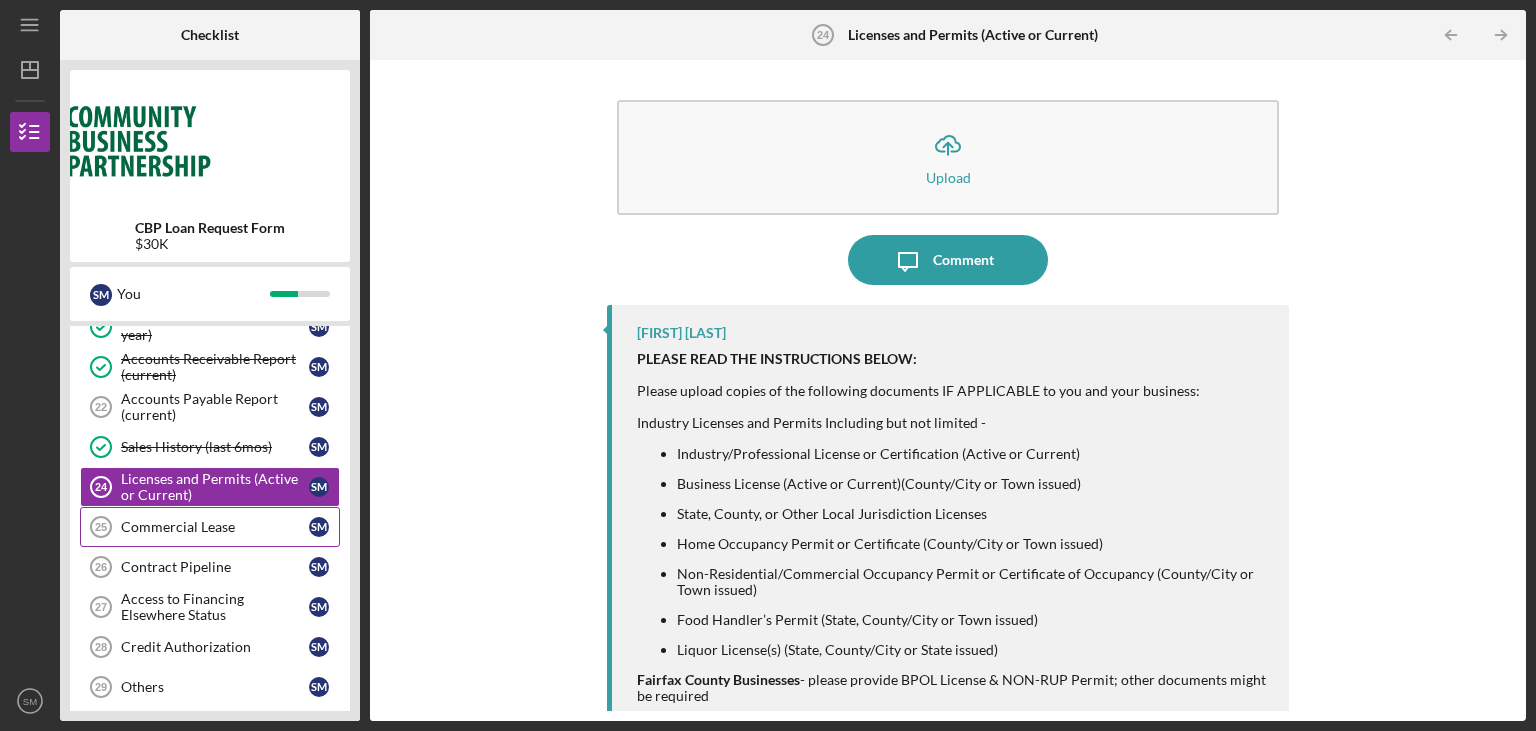click on "Commercial Lease" at bounding box center (215, 527) 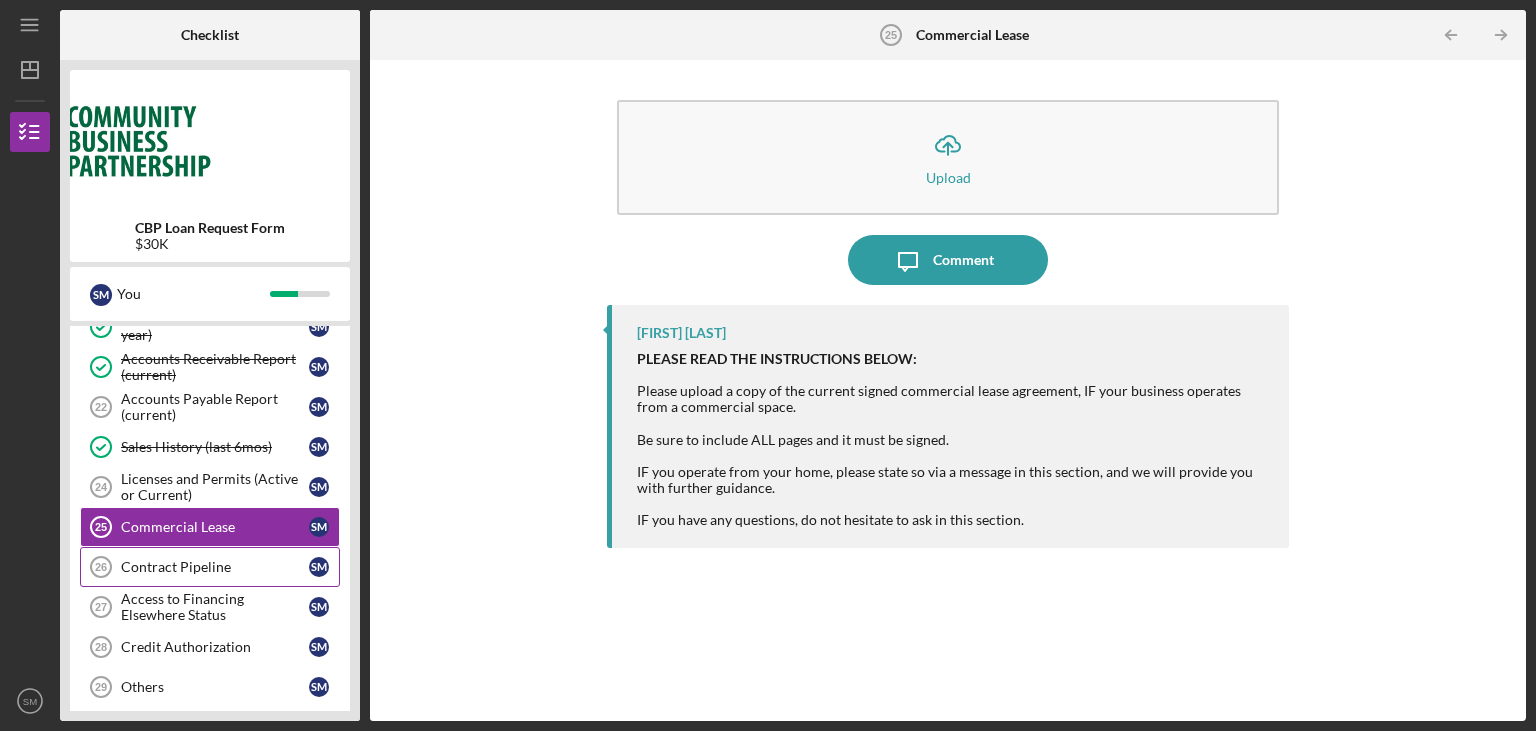click on "Contract Pipeline" at bounding box center [215, 567] 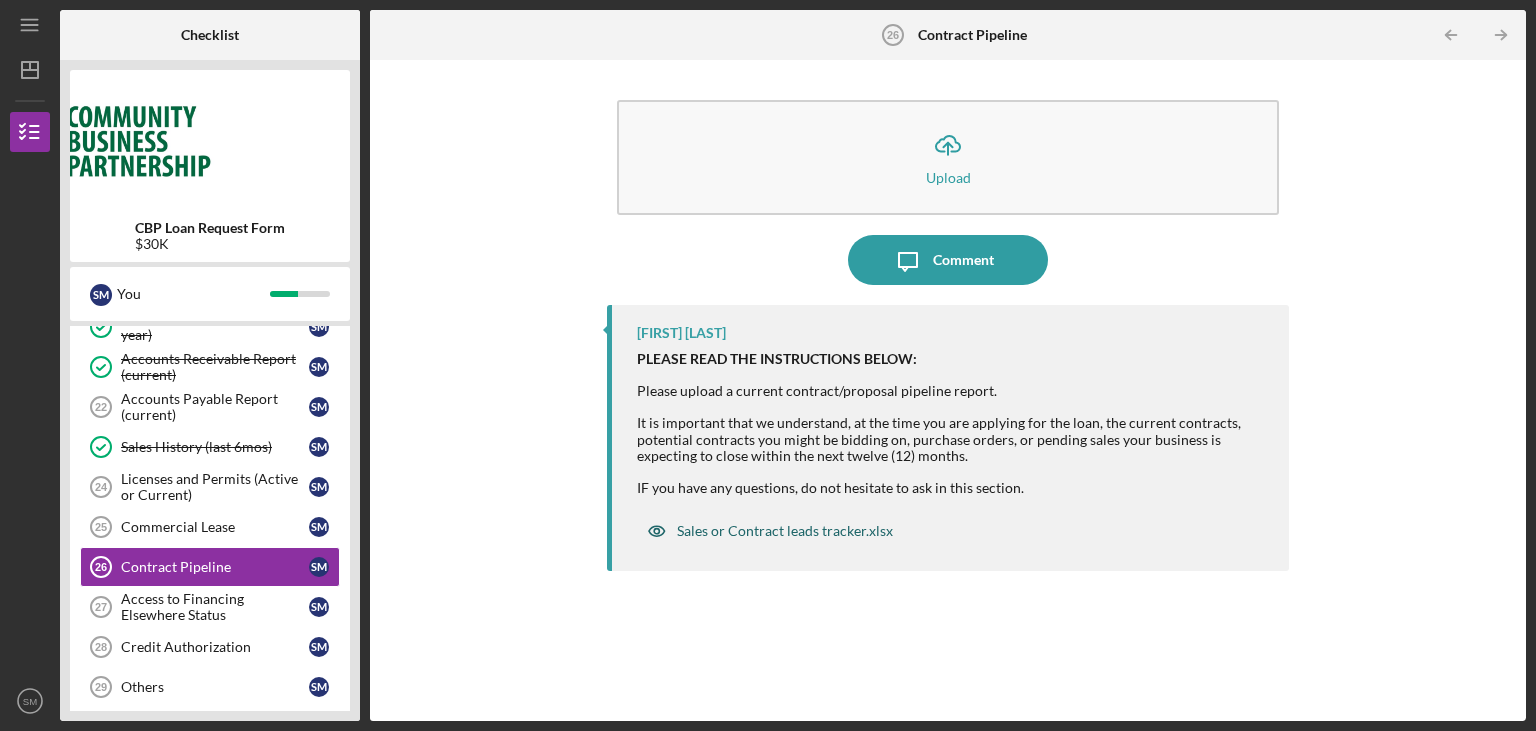 click on "Sales or Contract leads tracker.xlsx" at bounding box center (785, 531) 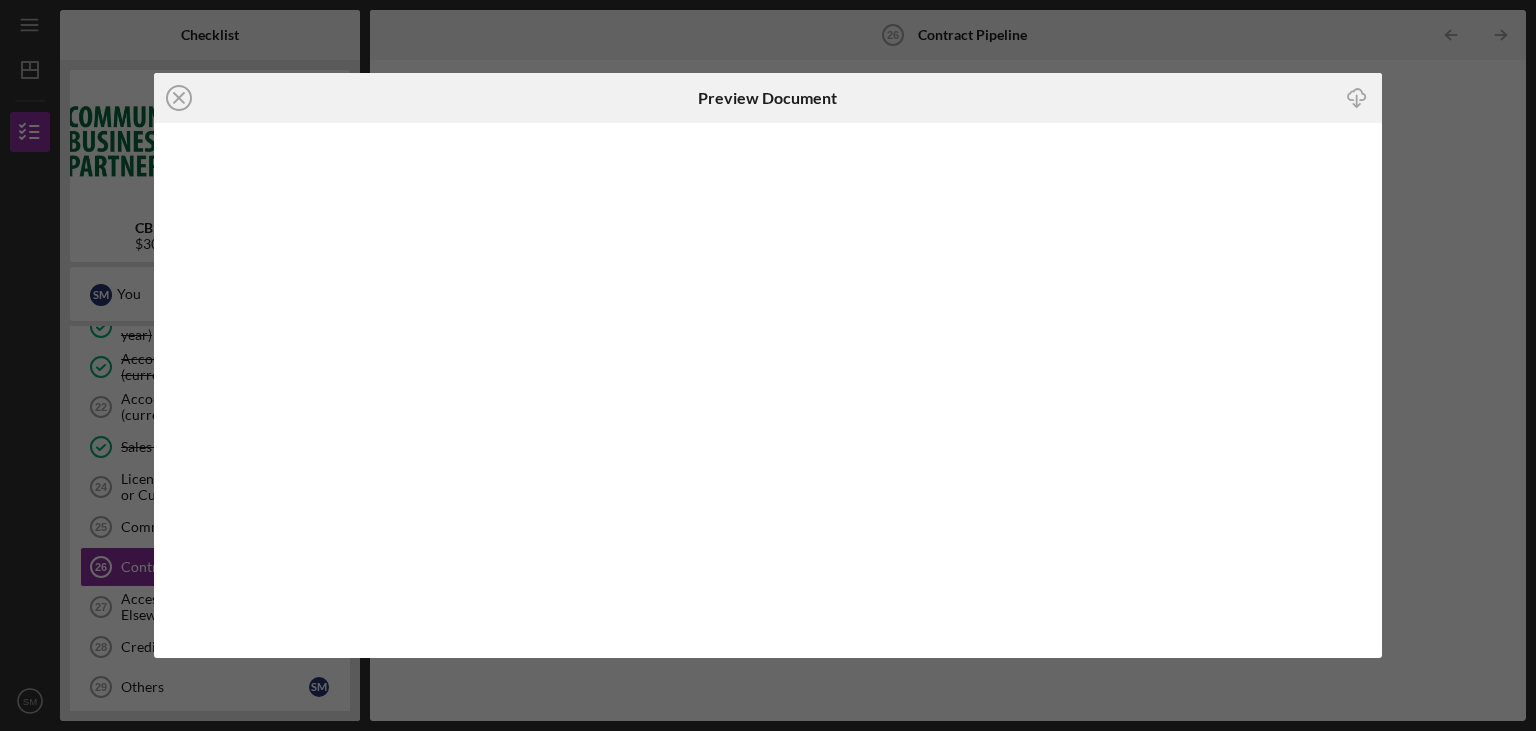 click on "Icon/Close Preview Document Icon/Download" at bounding box center (768, 365) 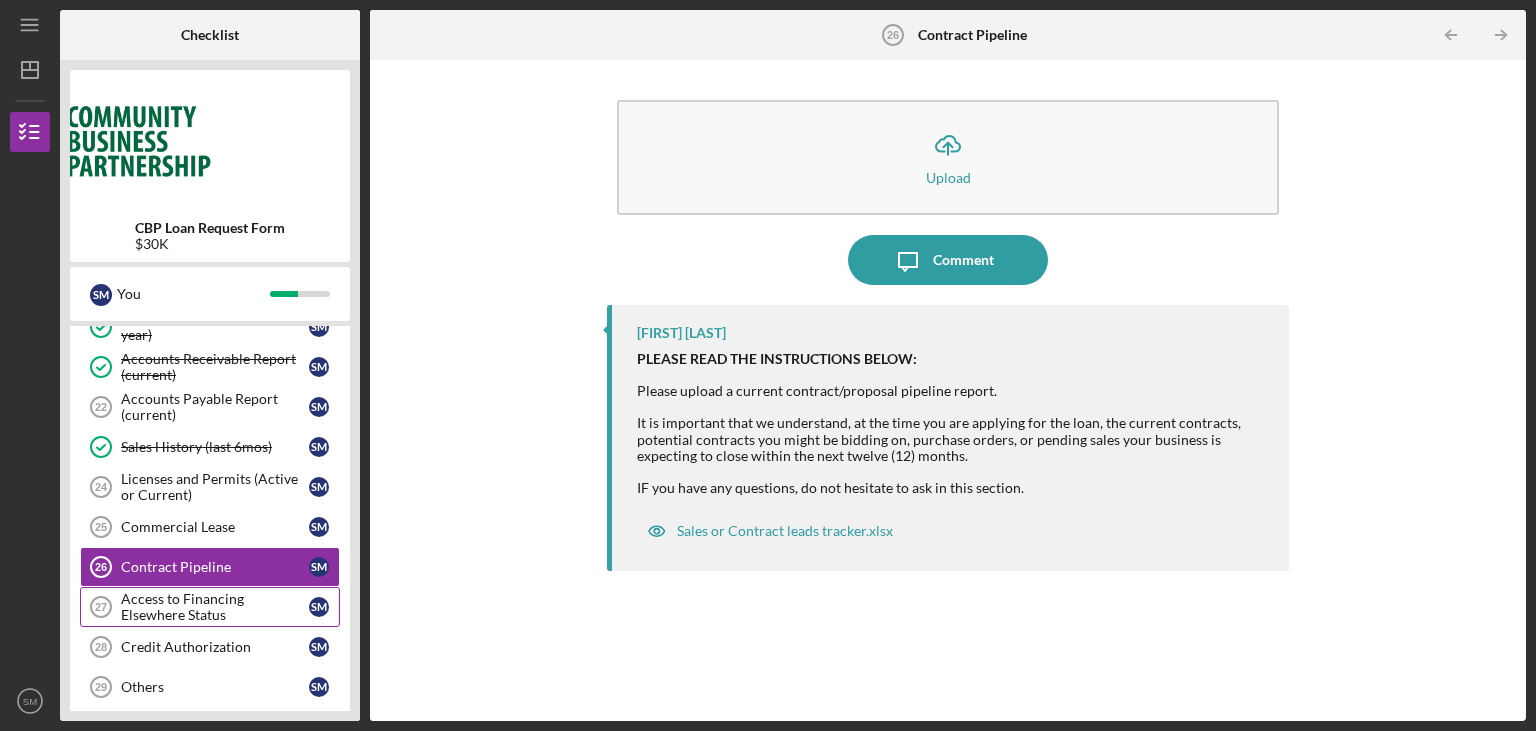 click on "Access to Financing Elsewhere Status" at bounding box center [215, 607] 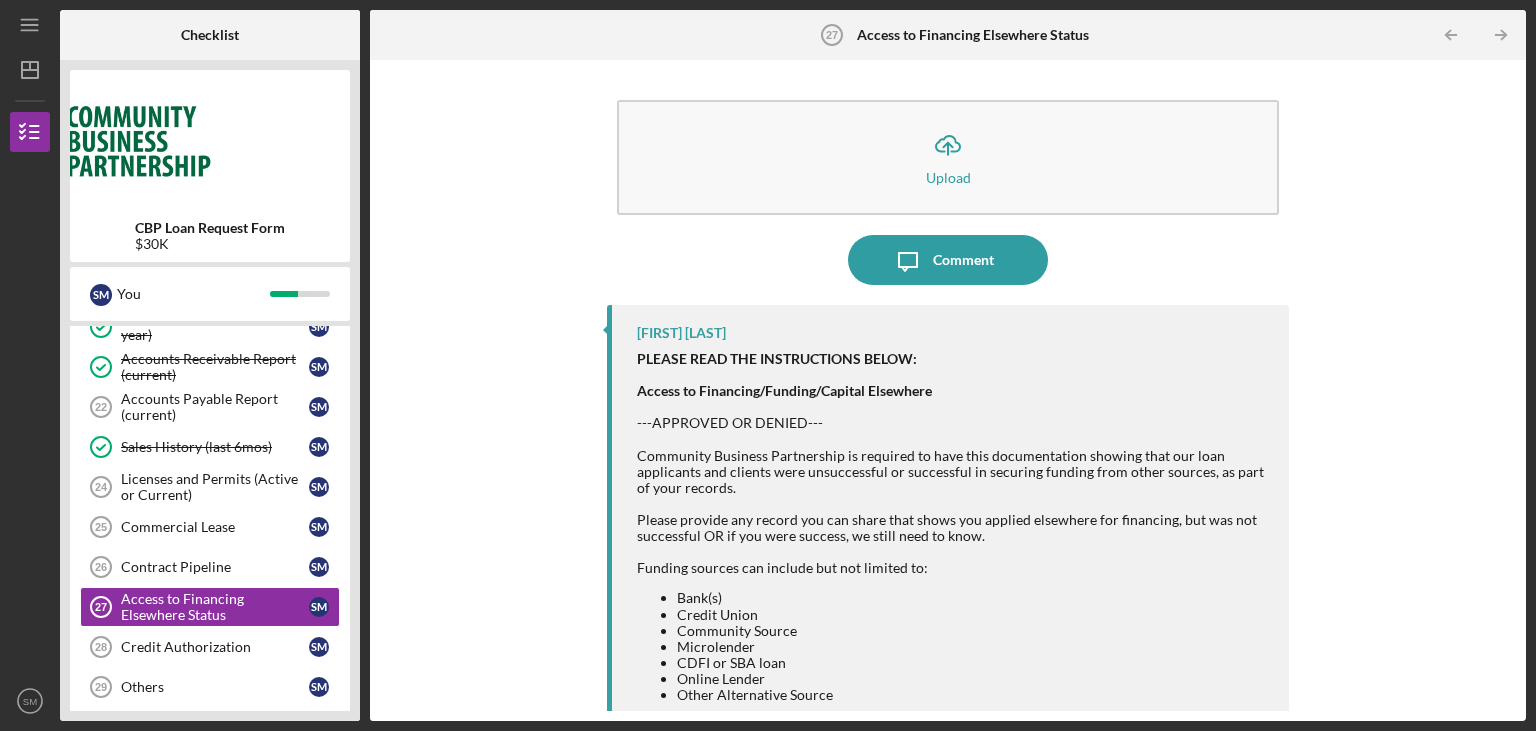 scroll, scrollTop: 100, scrollLeft: 0, axis: vertical 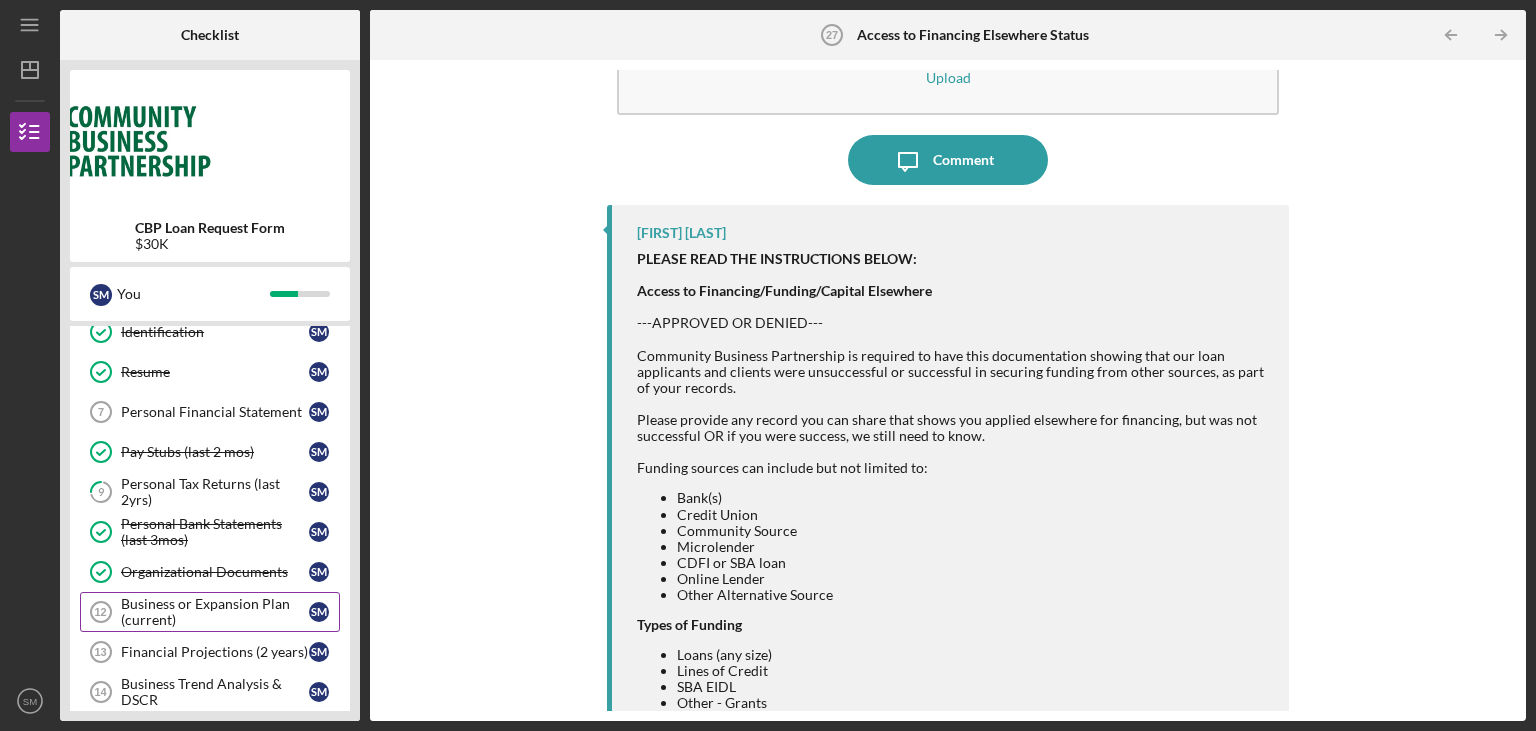 click on "Business  or Expansion Plan (current)" at bounding box center (215, 612) 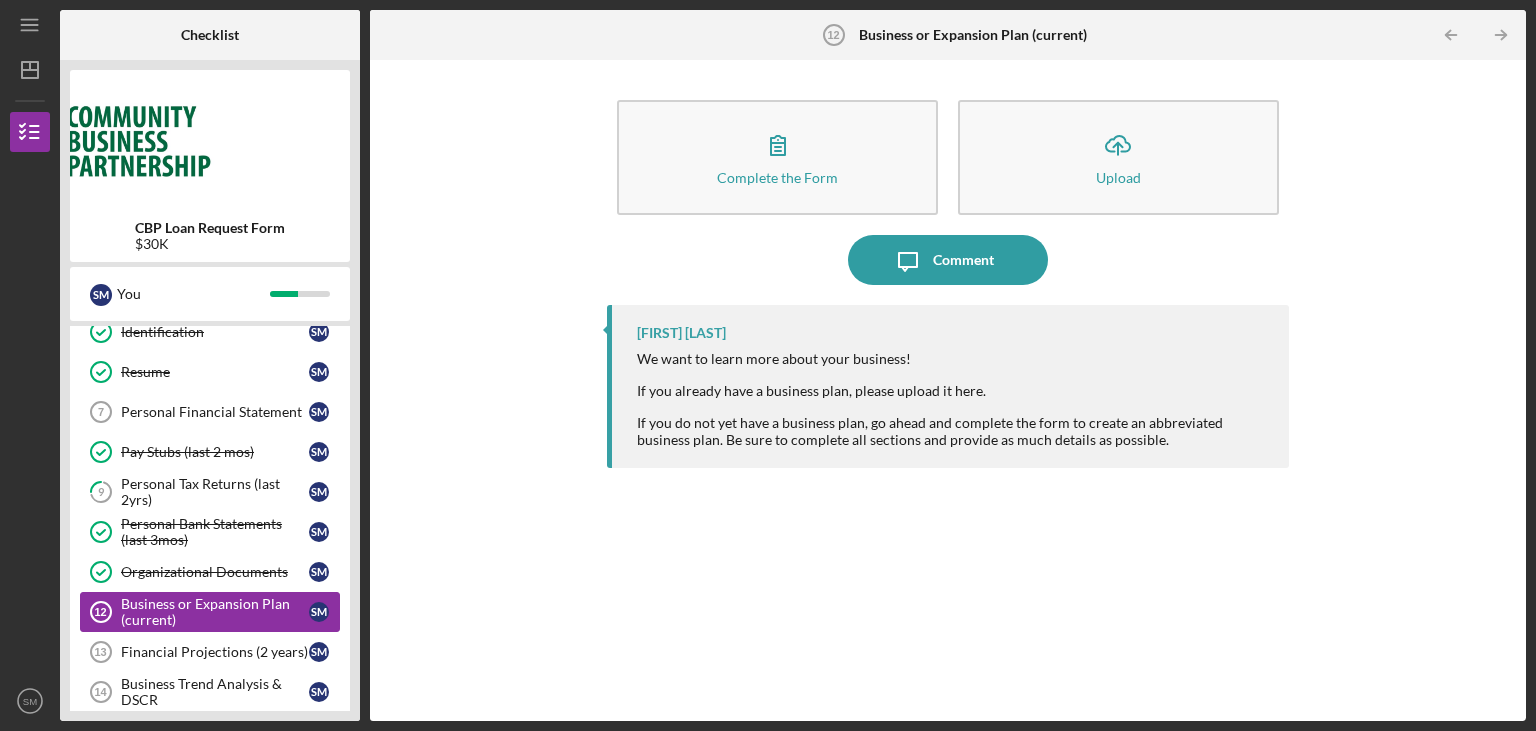 scroll, scrollTop: 0, scrollLeft: 0, axis: both 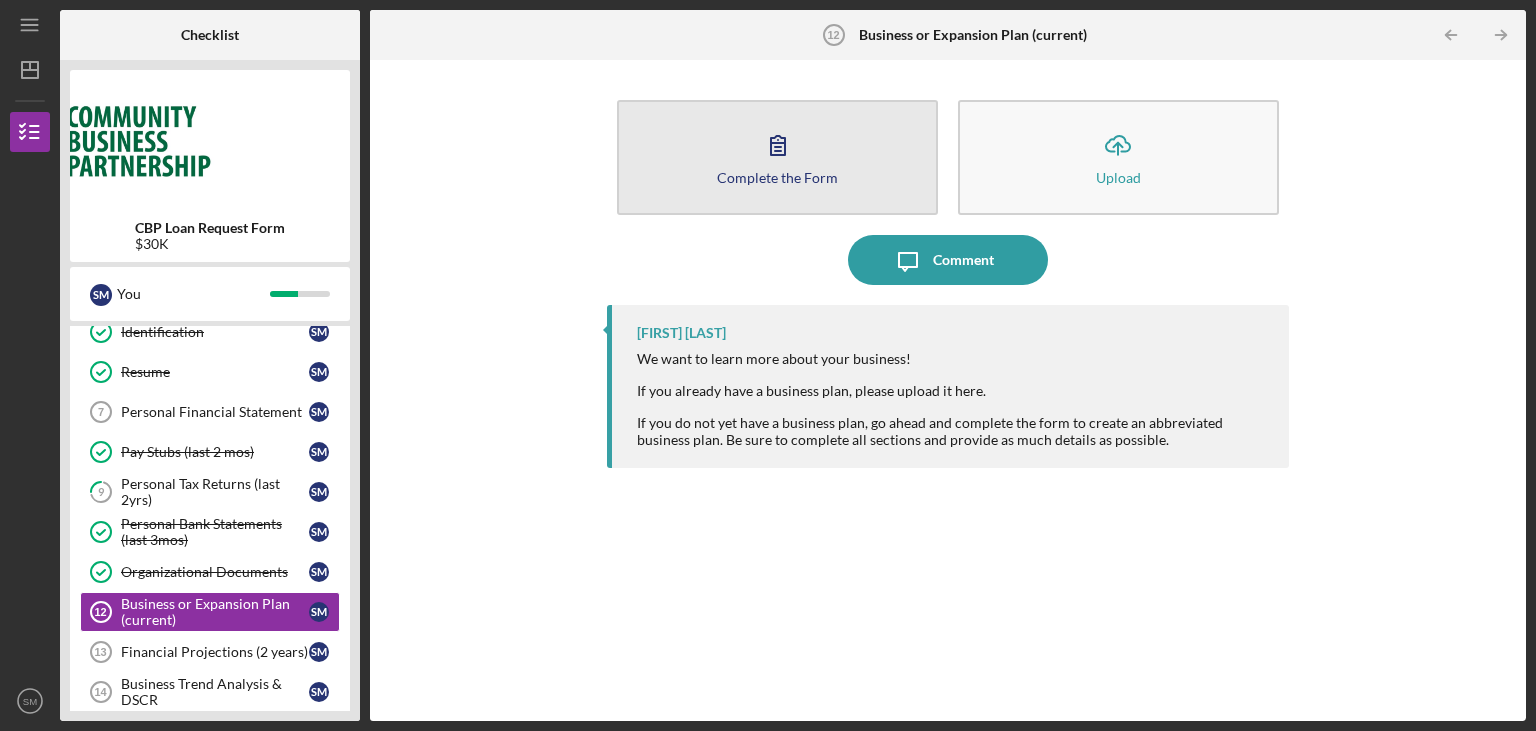click on "Complete the Form Form" at bounding box center [777, 157] 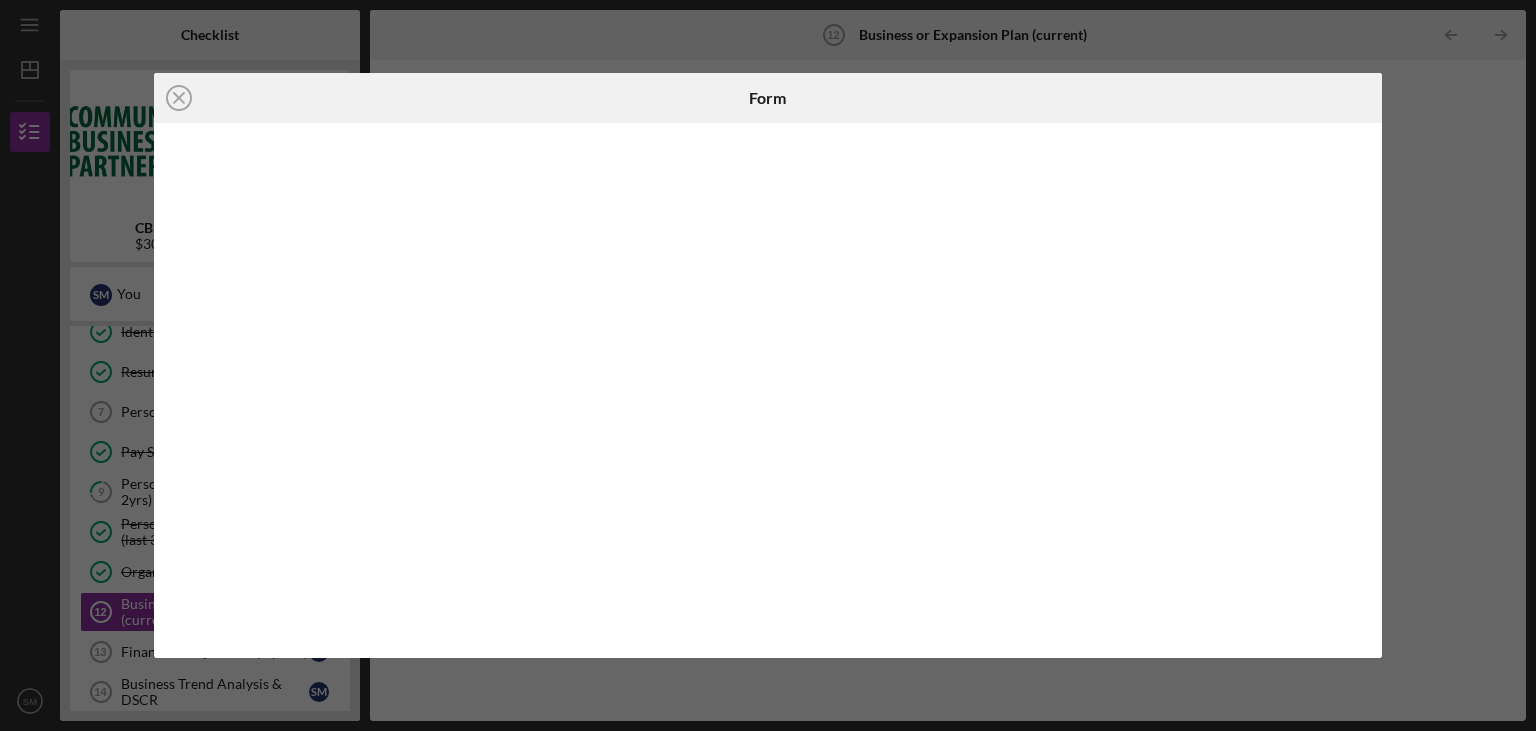 click on "Icon/Close Form" at bounding box center [768, 365] 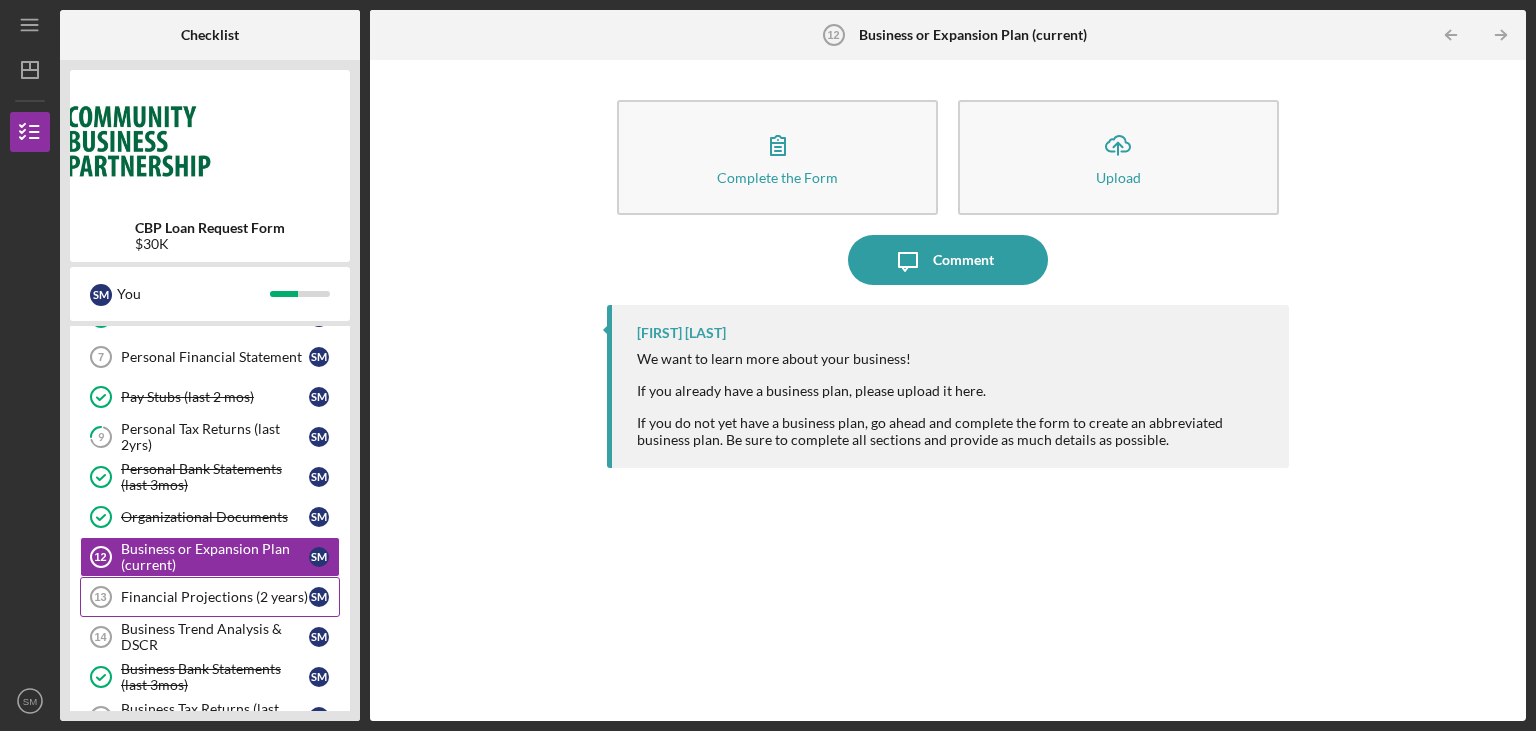 scroll, scrollTop: 201, scrollLeft: 0, axis: vertical 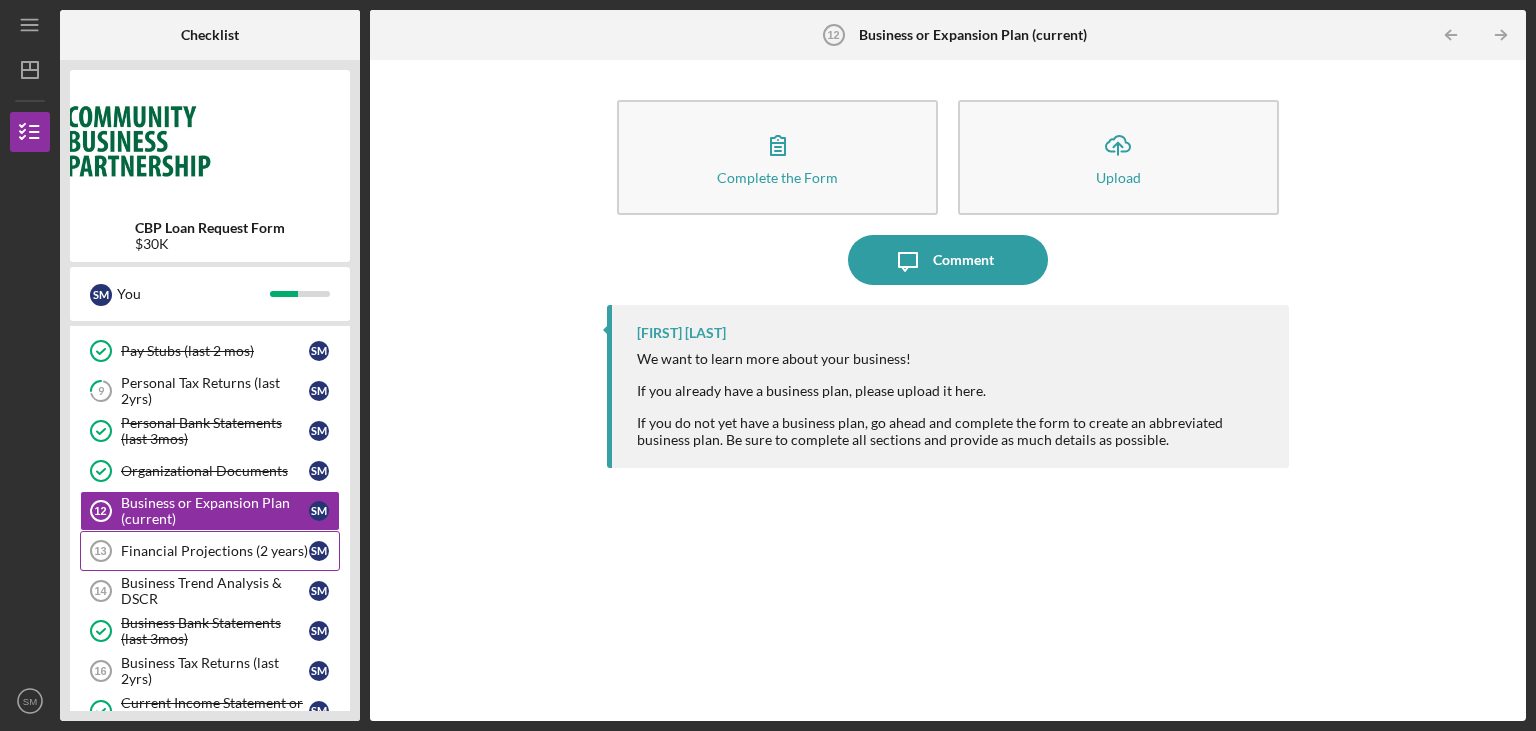 click on "Financial Projections (2 years)" at bounding box center (215, 551) 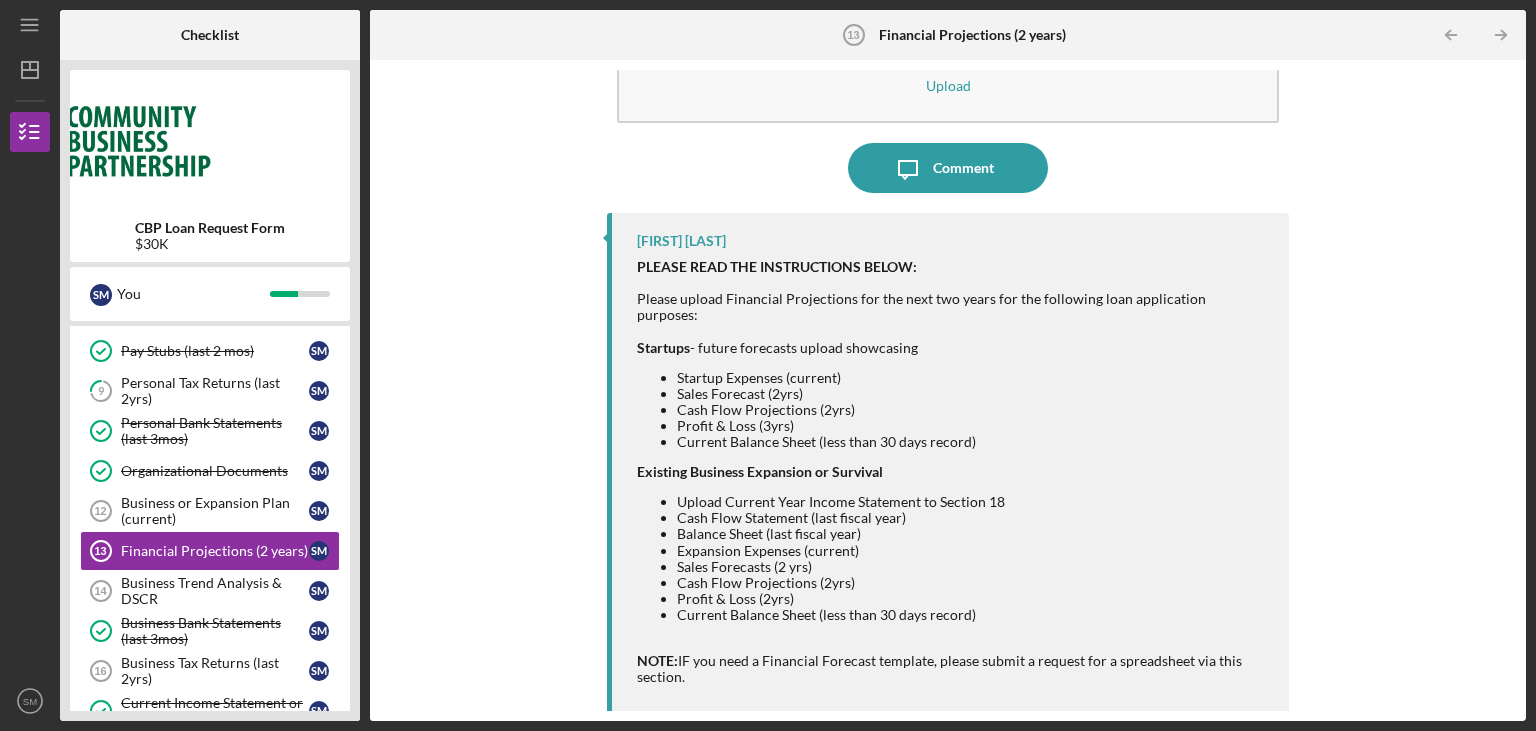 scroll, scrollTop: 141, scrollLeft: 0, axis: vertical 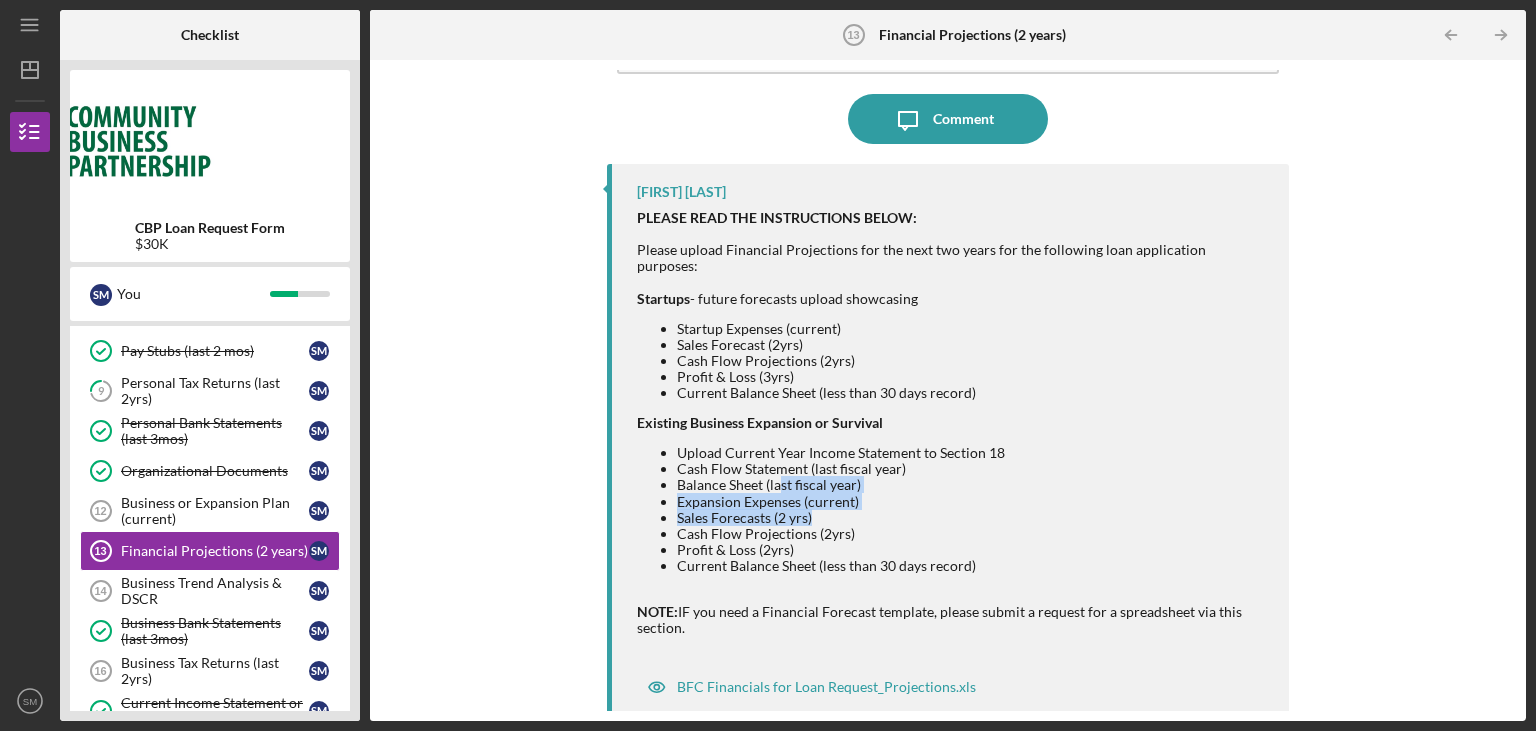 drag, startPoint x: 780, startPoint y: 471, endPoint x: 852, endPoint y: 502, distance: 78.39005 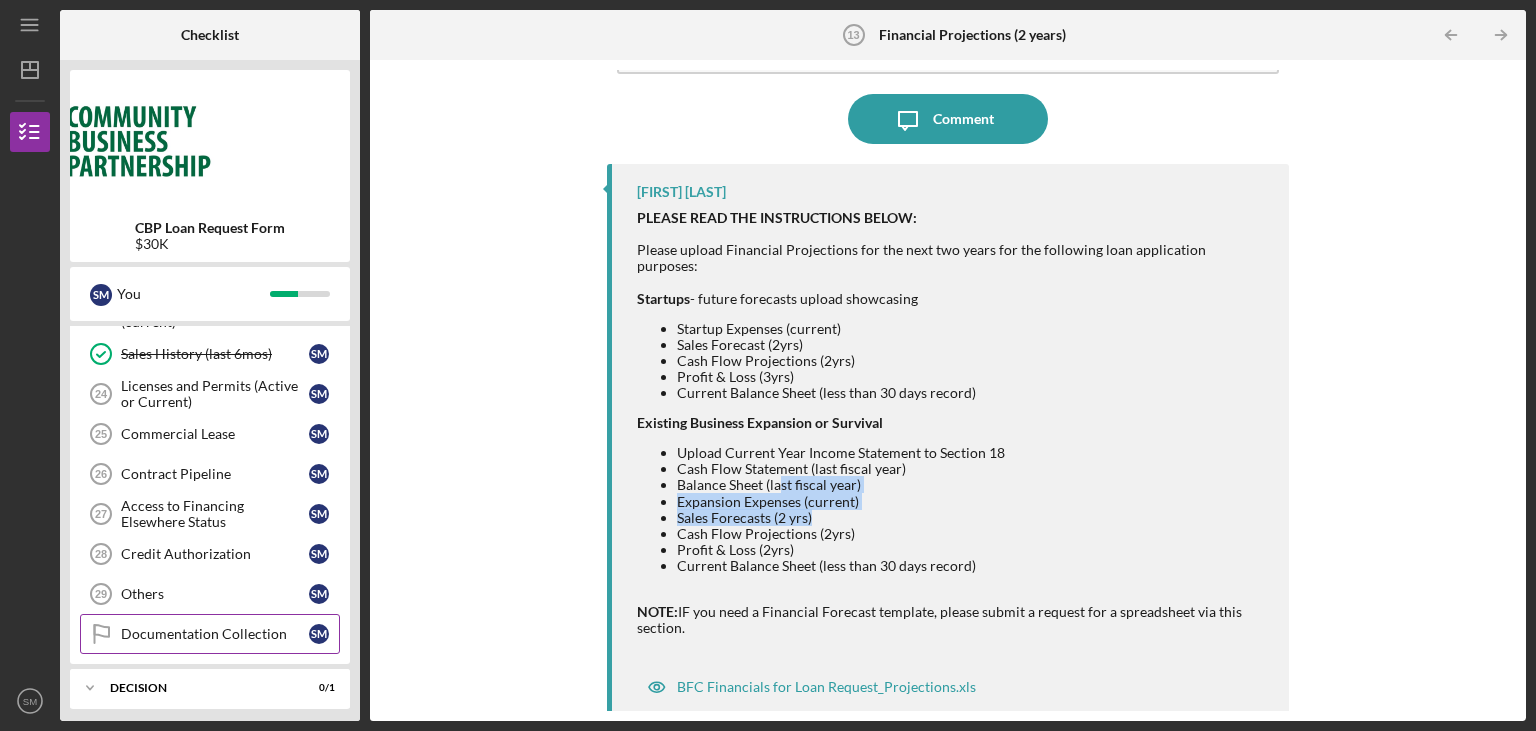 scroll, scrollTop: 806, scrollLeft: 0, axis: vertical 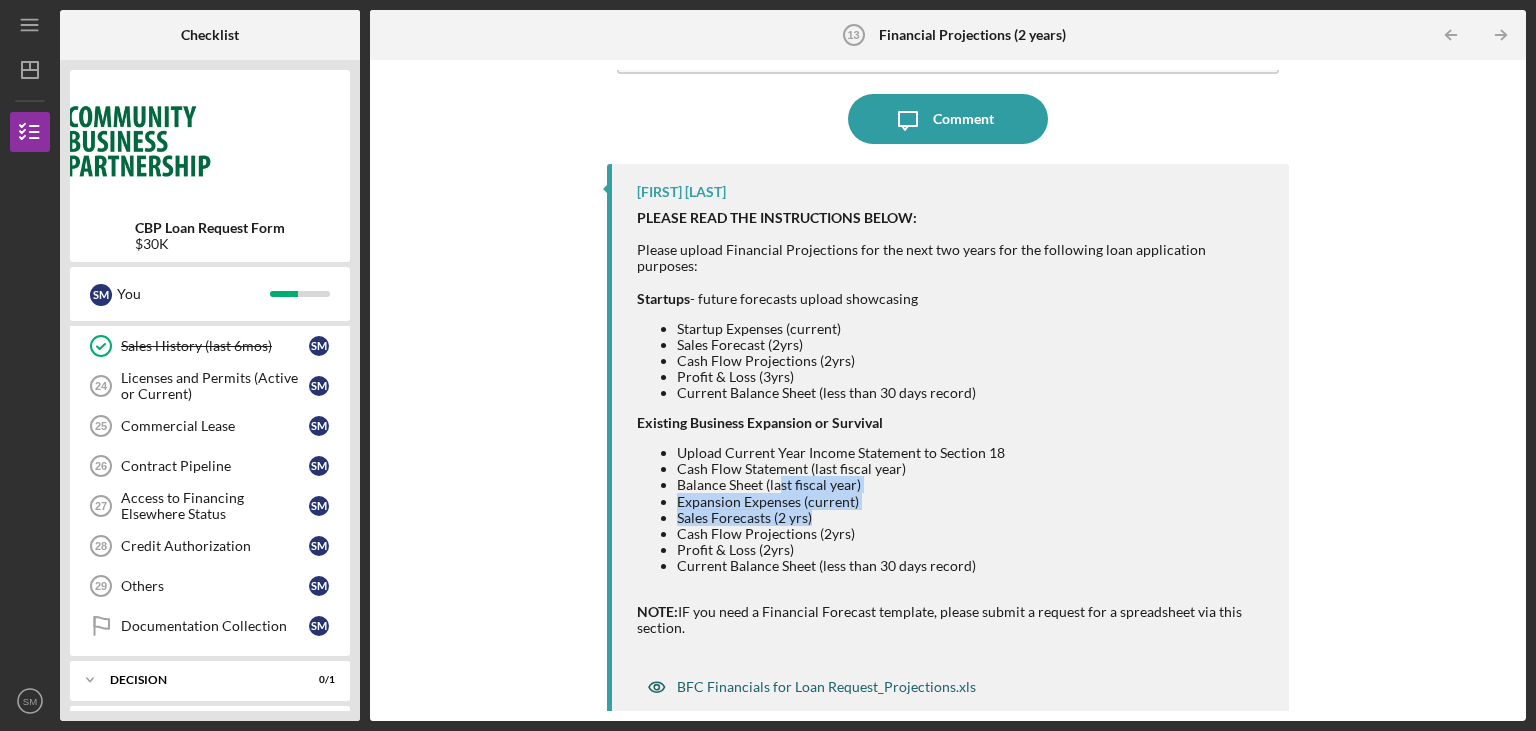 click on "BFC Financials for Loan Request_Projections.xls" at bounding box center (826, 687) 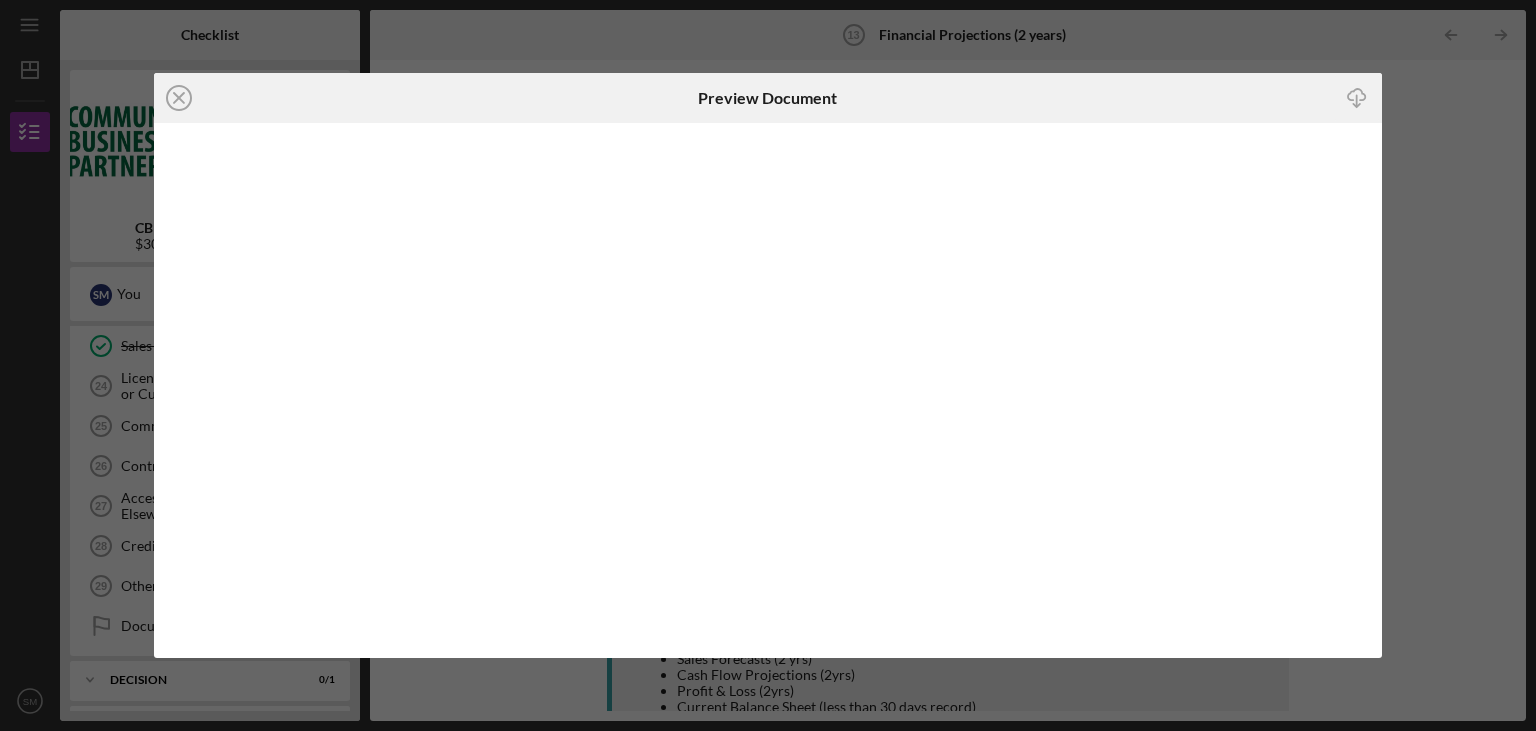 click on "Icon/Close Preview Document Icon/Download" at bounding box center [768, 365] 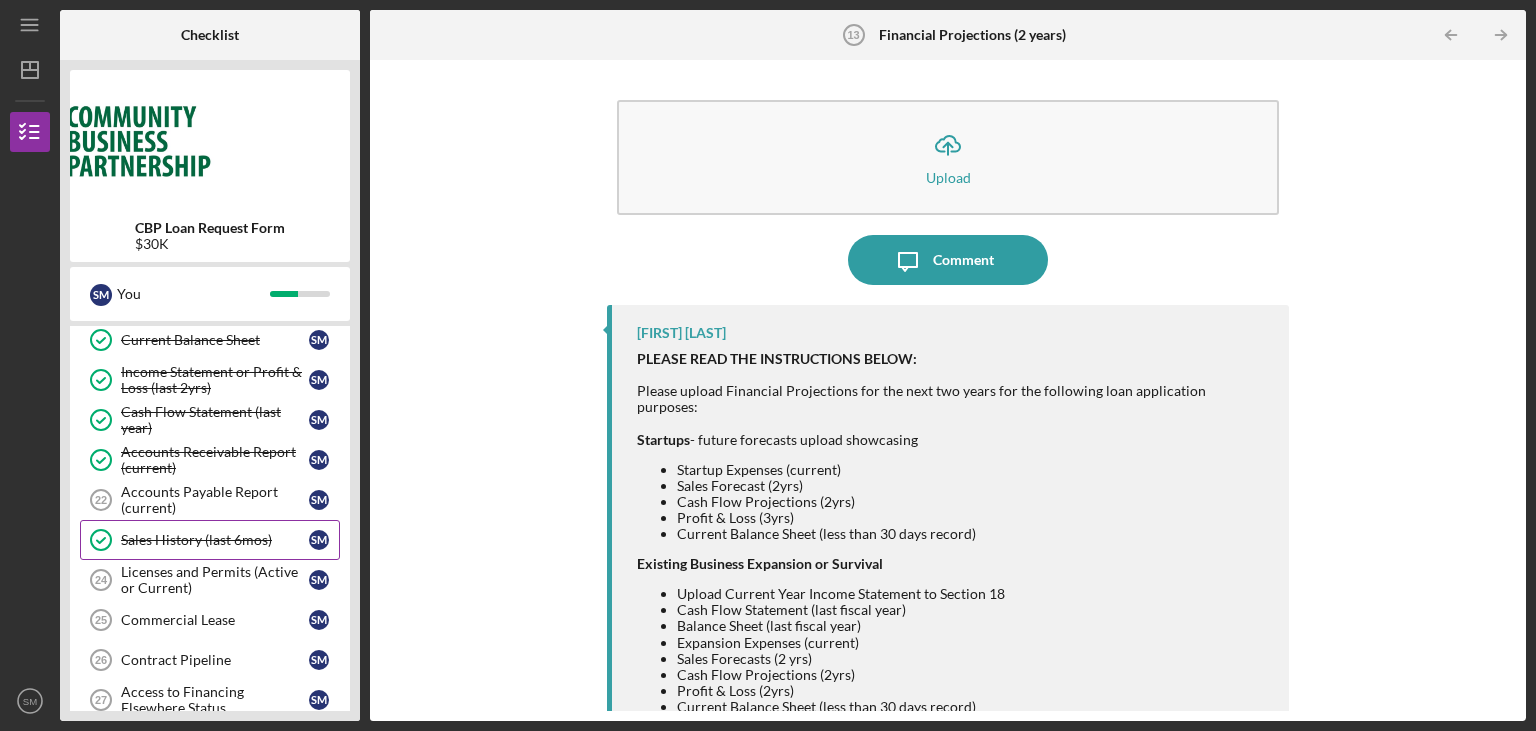 scroll, scrollTop: 604, scrollLeft: 0, axis: vertical 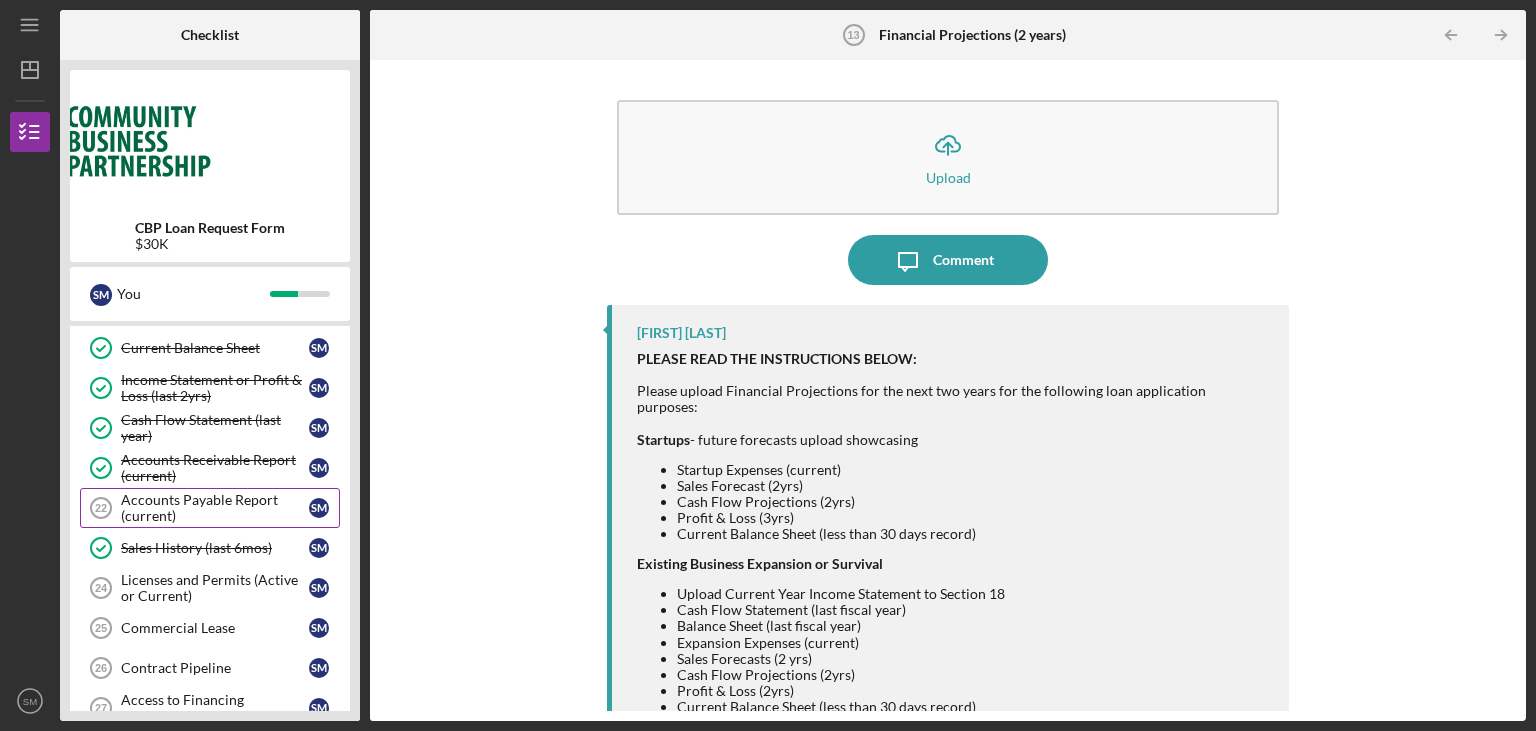 click on "Accounts Payable Report (current)" at bounding box center [215, 508] 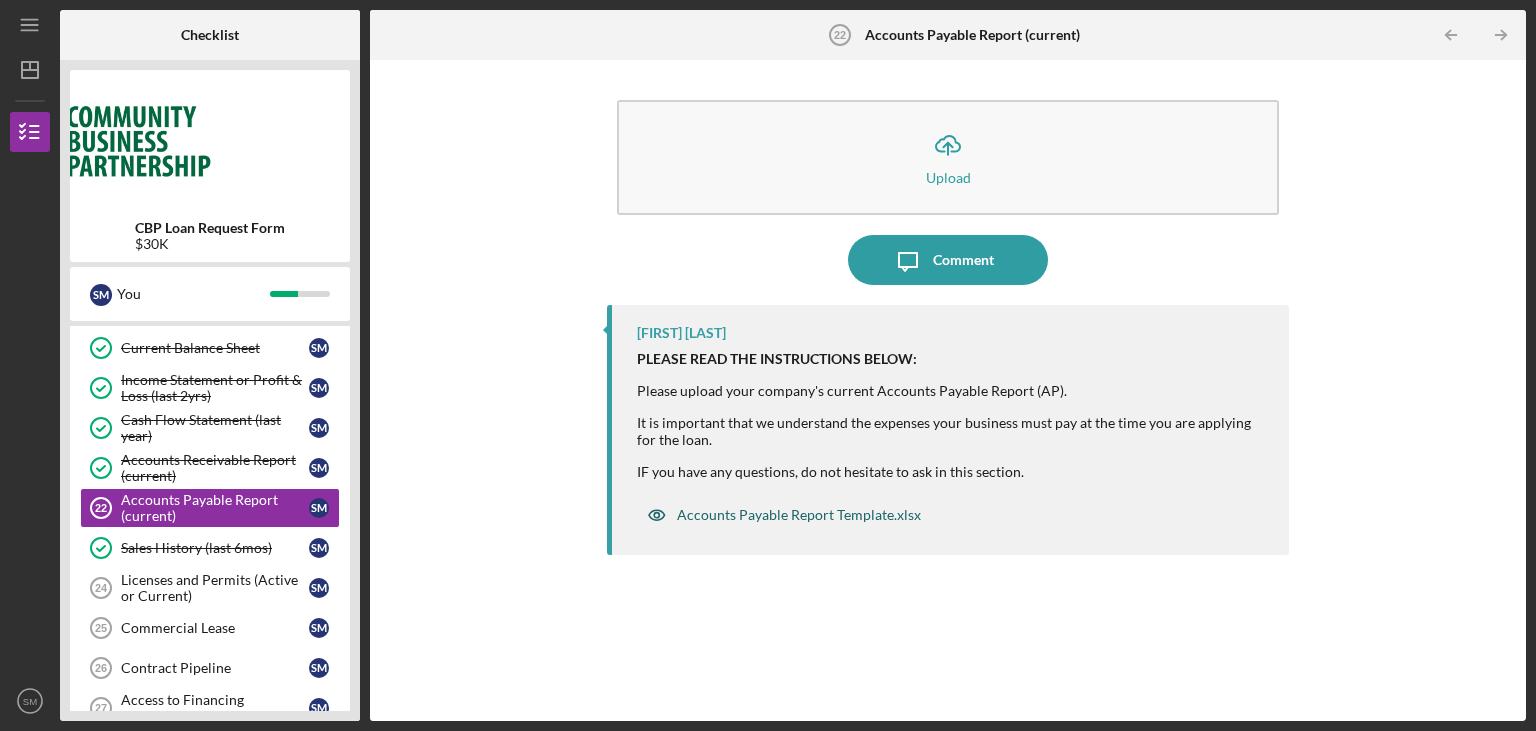 click on "Accounts Payable Report Template.xlsx" at bounding box center [799, 515] 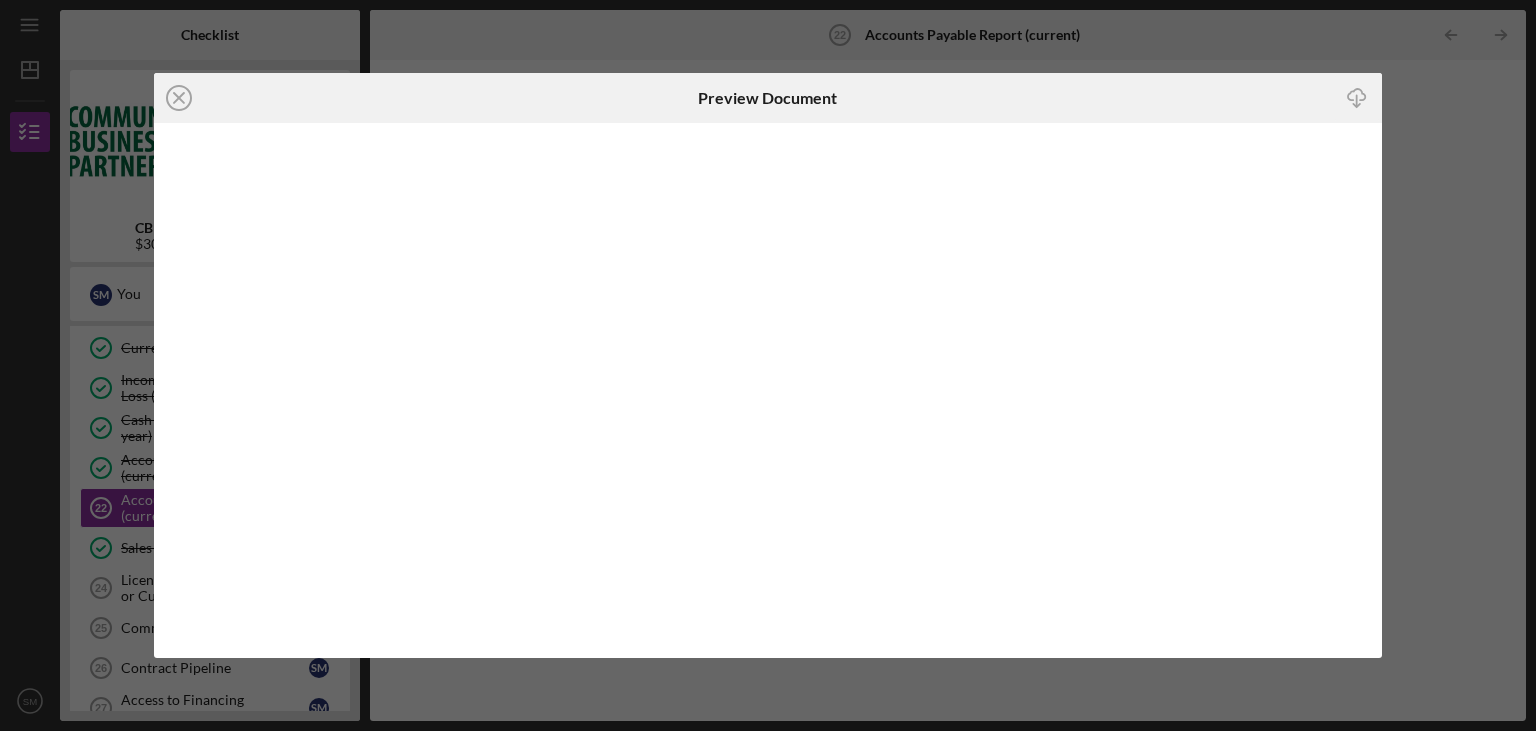 click on "Icon/Close Preview Document Icon/Download" at bounding box center [768, 365] 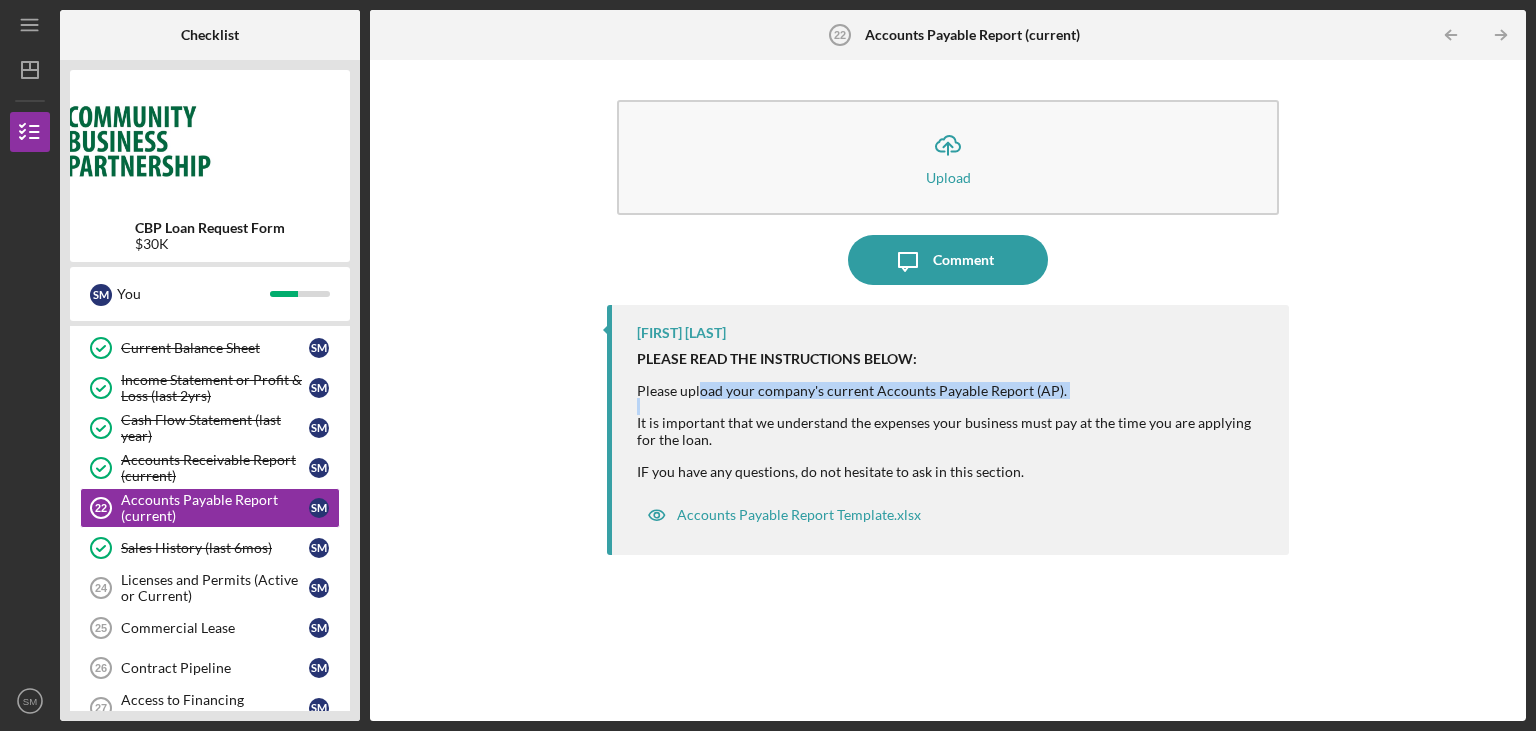 drag, startPoint x: 702, startPoint y: 395, endPoint x: 1033, endPoint y: 402, distance: 331.074 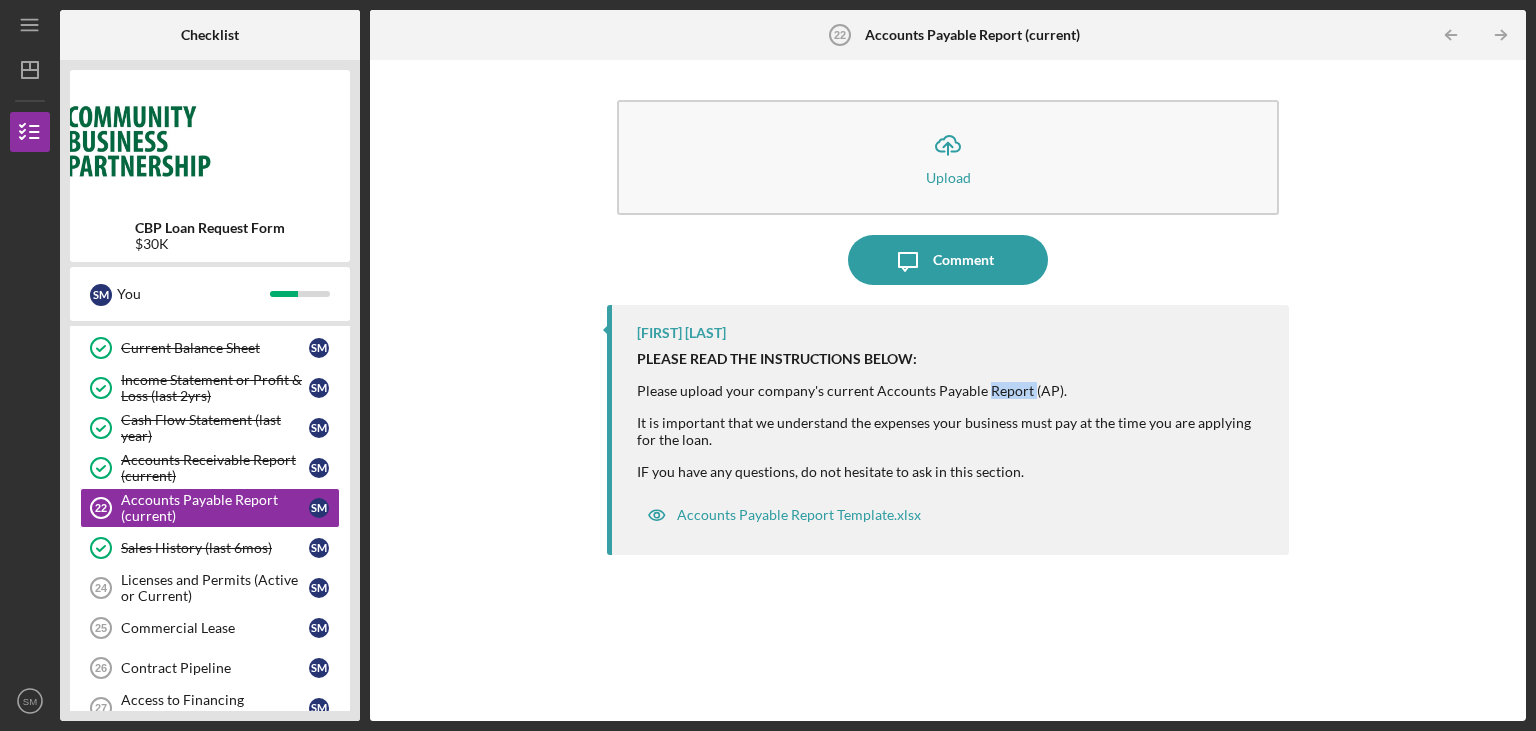 click on "Please upload your company's current Accounts Payable Report (AP)." at bounding box center [953, 391] 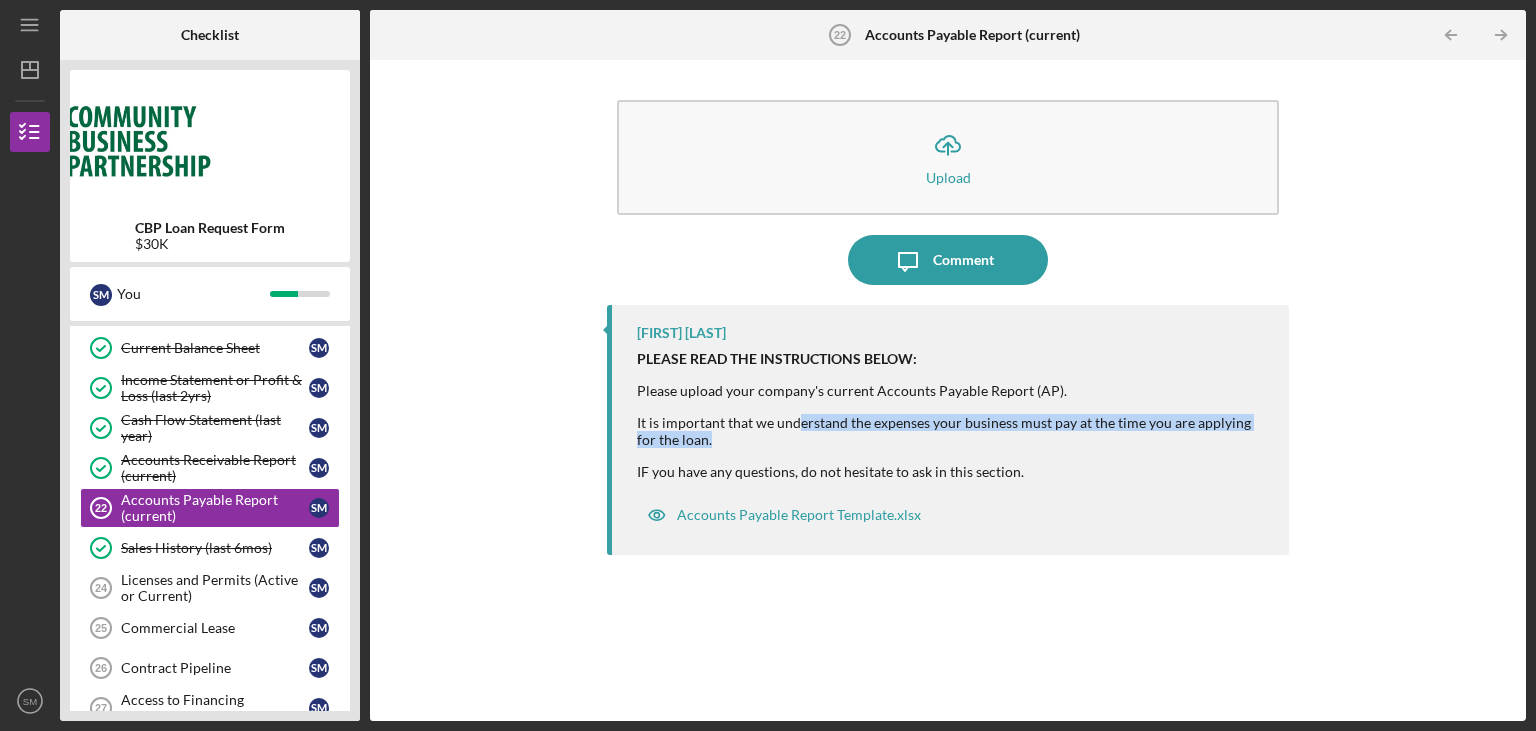 drag, startPoint x: 812, startPoint y: 426, endPoint x: 1068, endPoint y: 438, distance: 256.2811 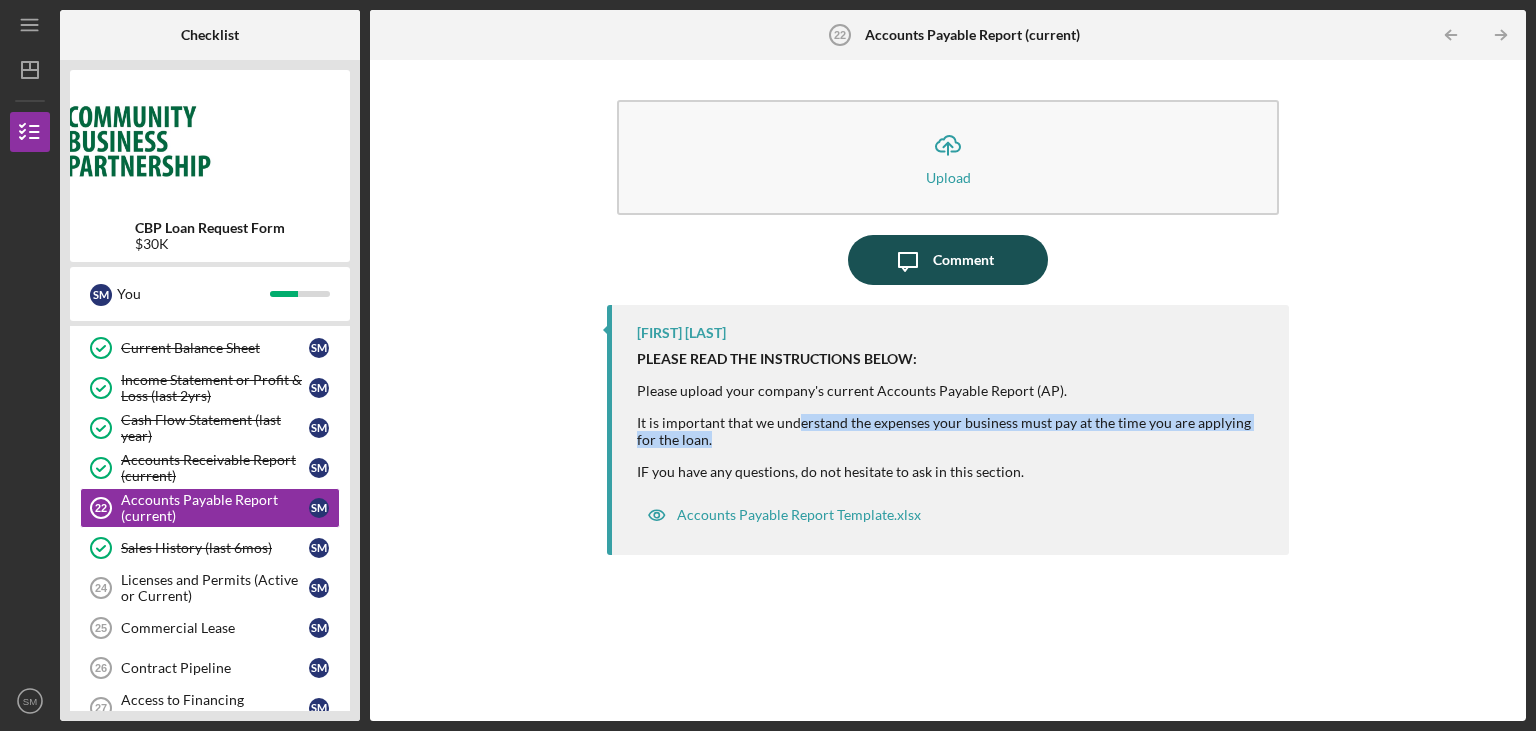 click on "Icon/Message" 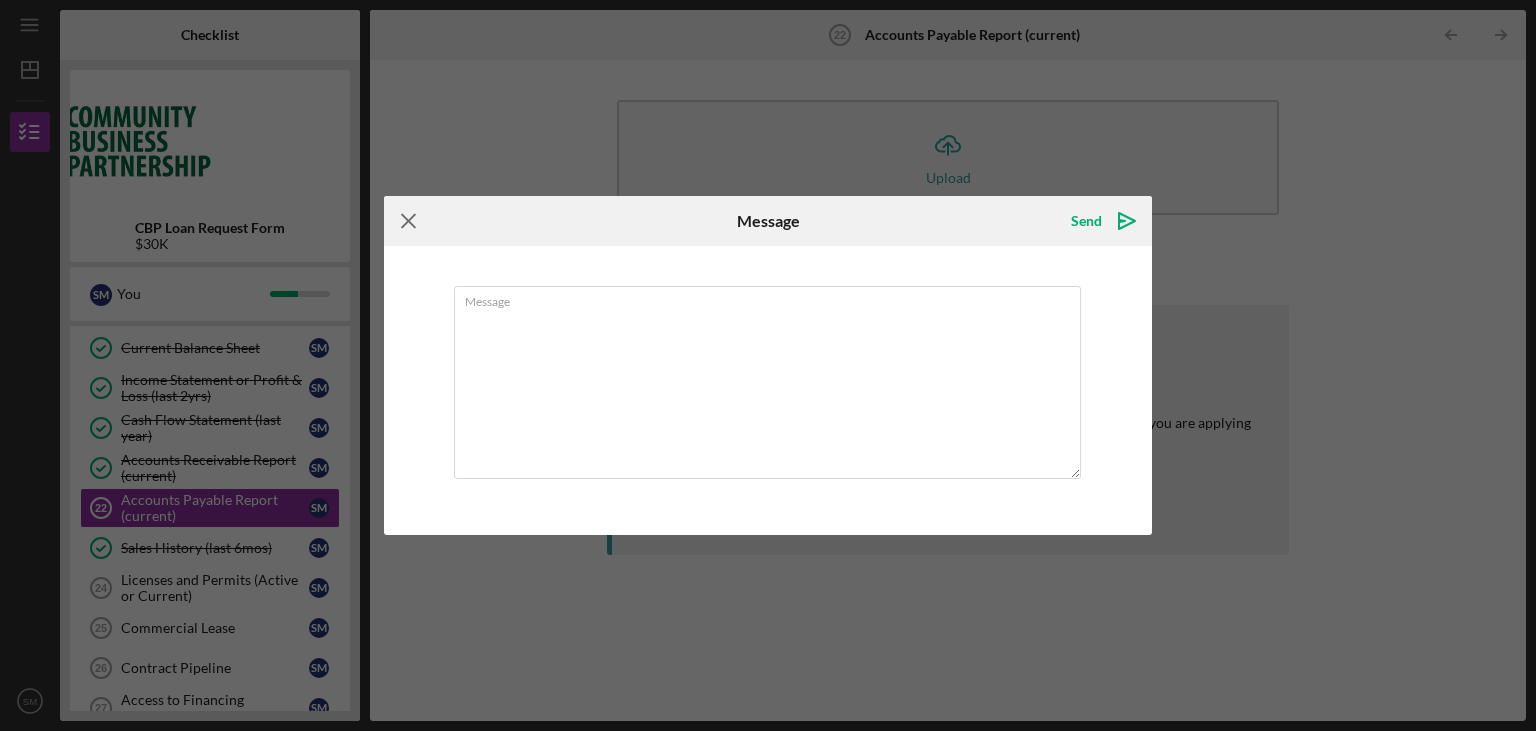 click on "Icon/Menu Close" 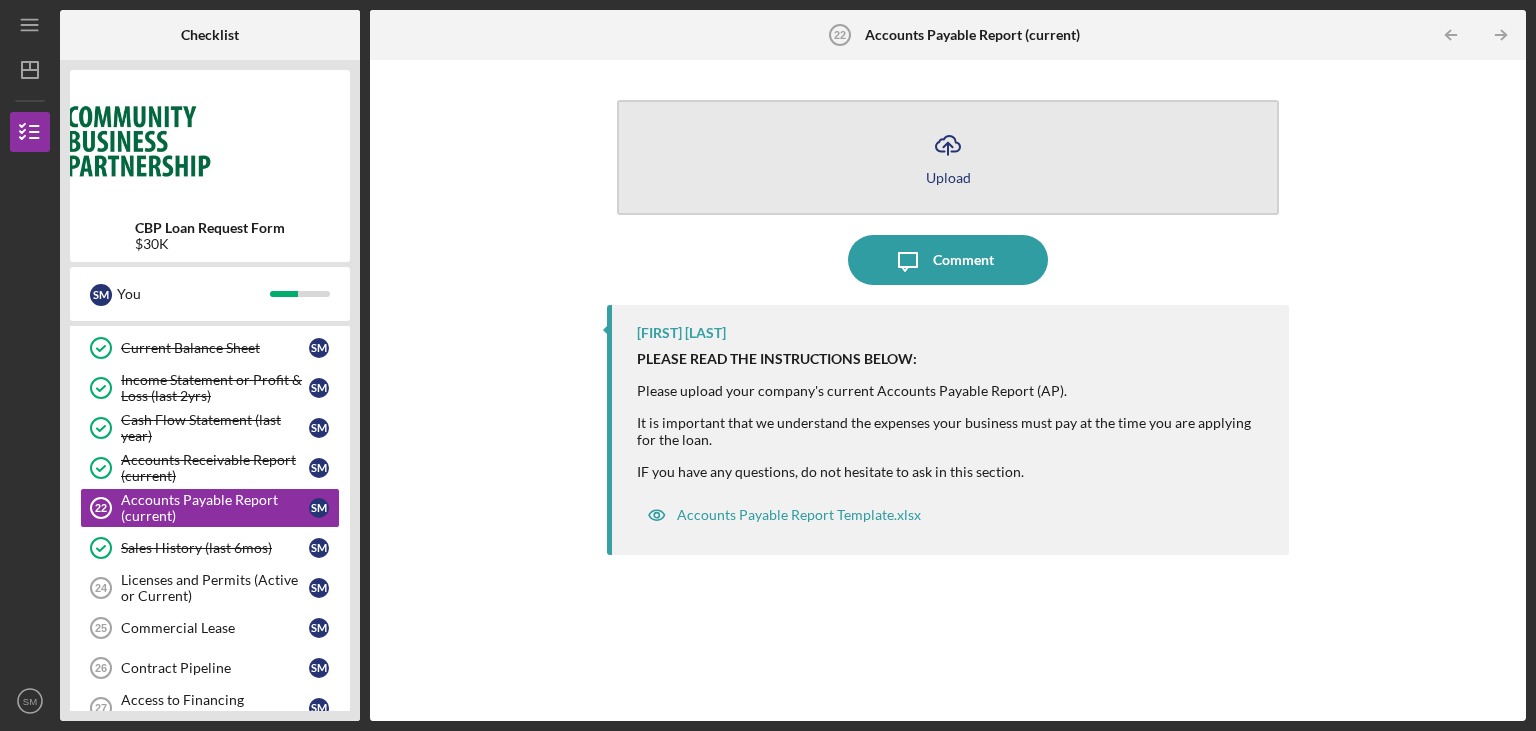 click on "Icon/Upload" 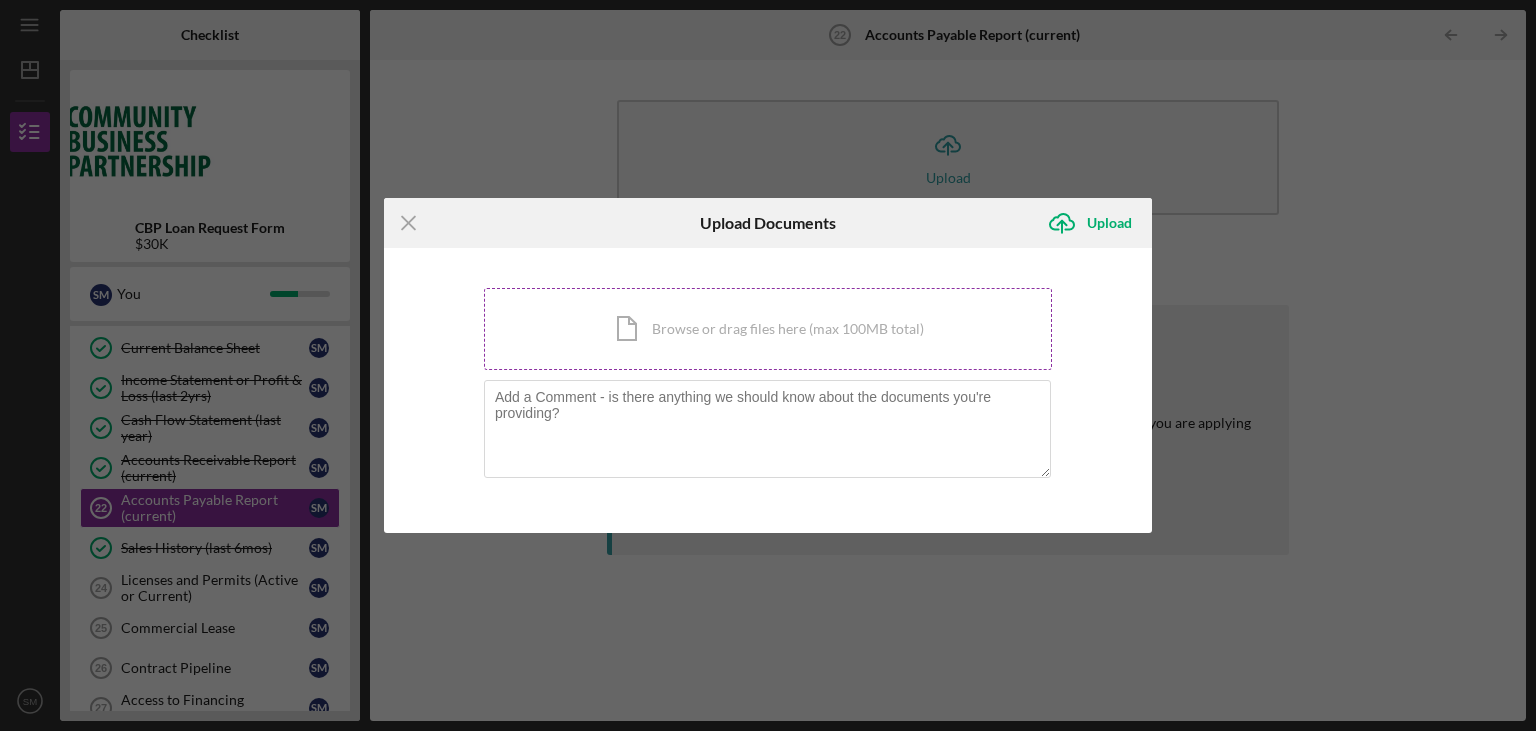 click on "Icon/Document Browse or drag files here (max 100MB total) Tap to choose files or take a photo" at bounding box center (768, 329) 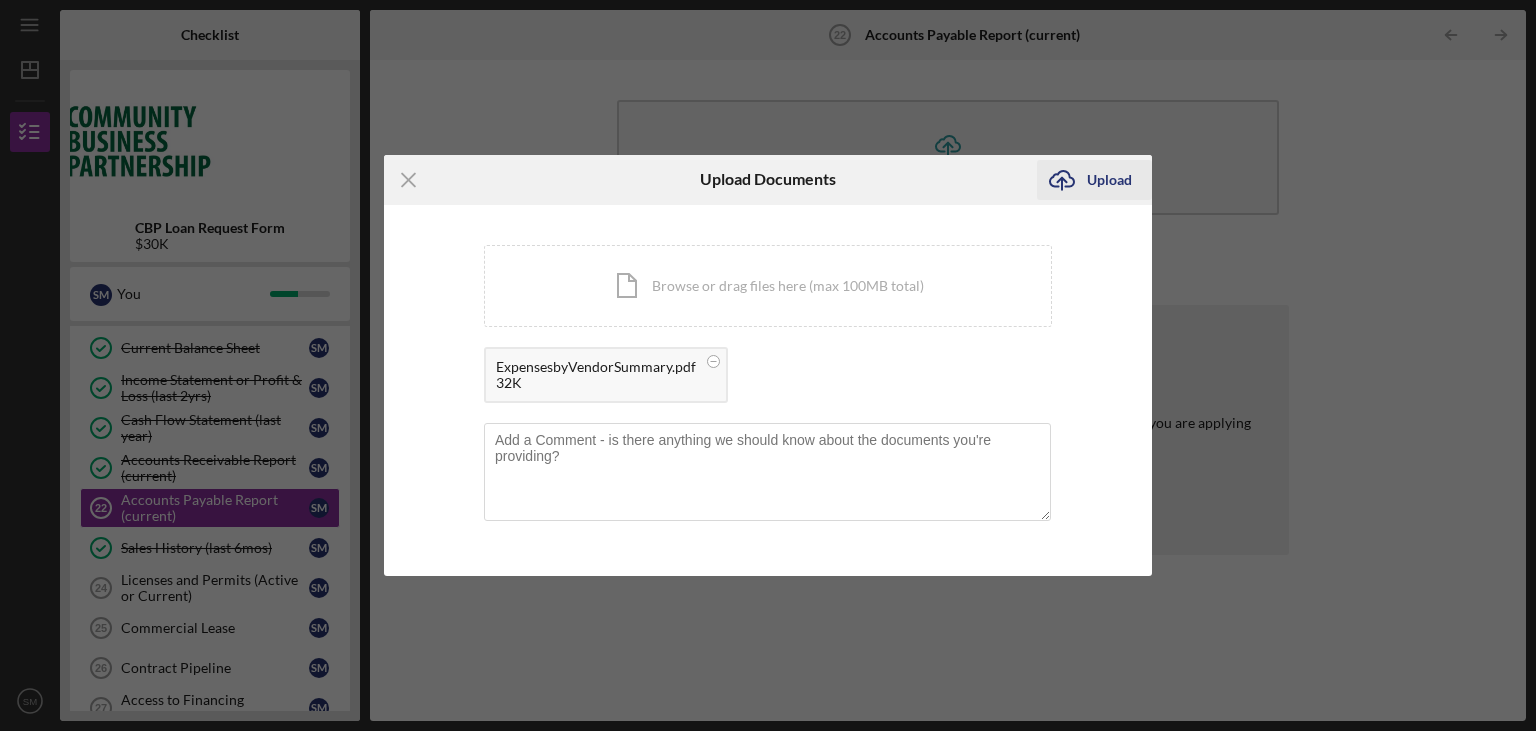 click on "Upload" at bounding box center (1109, 180) 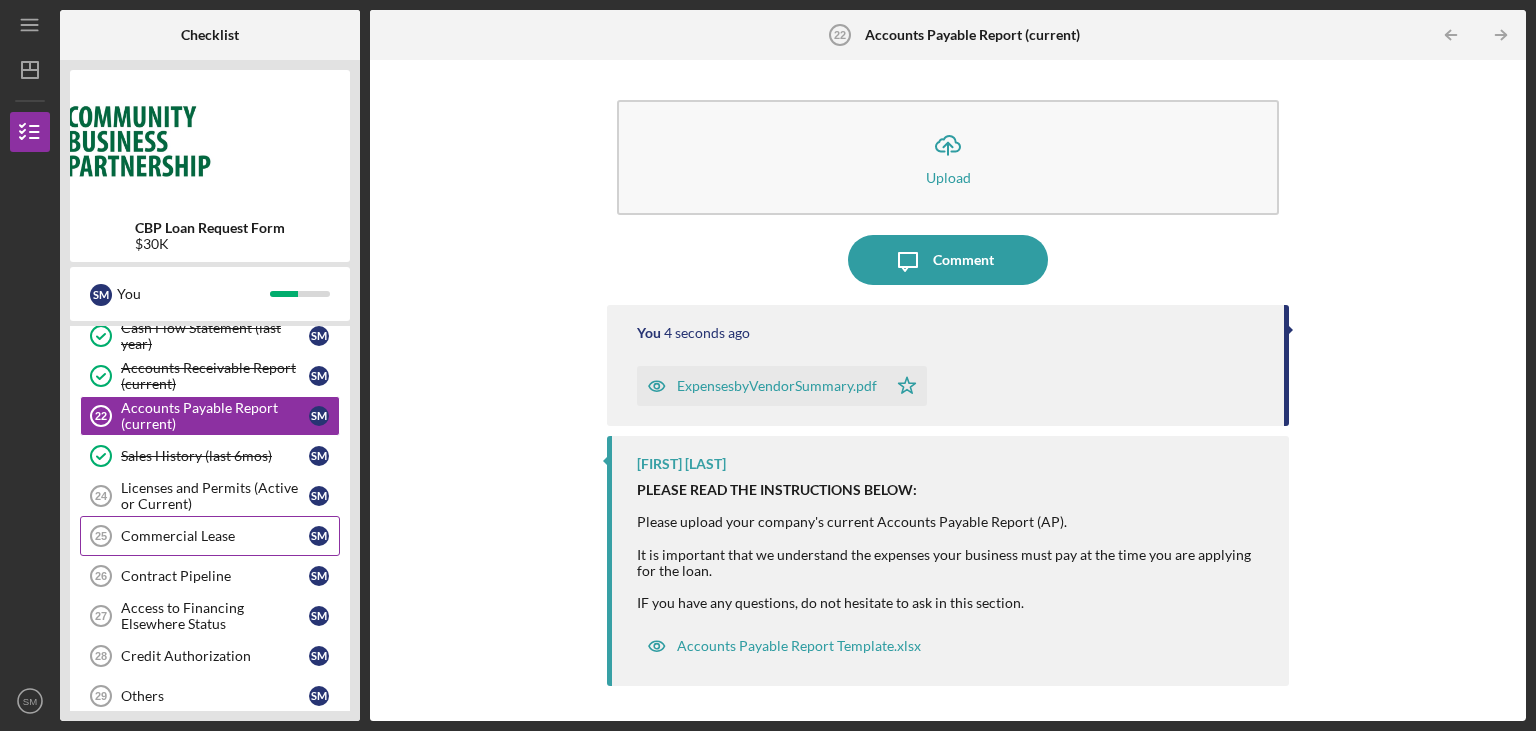 scroll, scrollTop: 705, scrollLeft: 0, axis: vertical 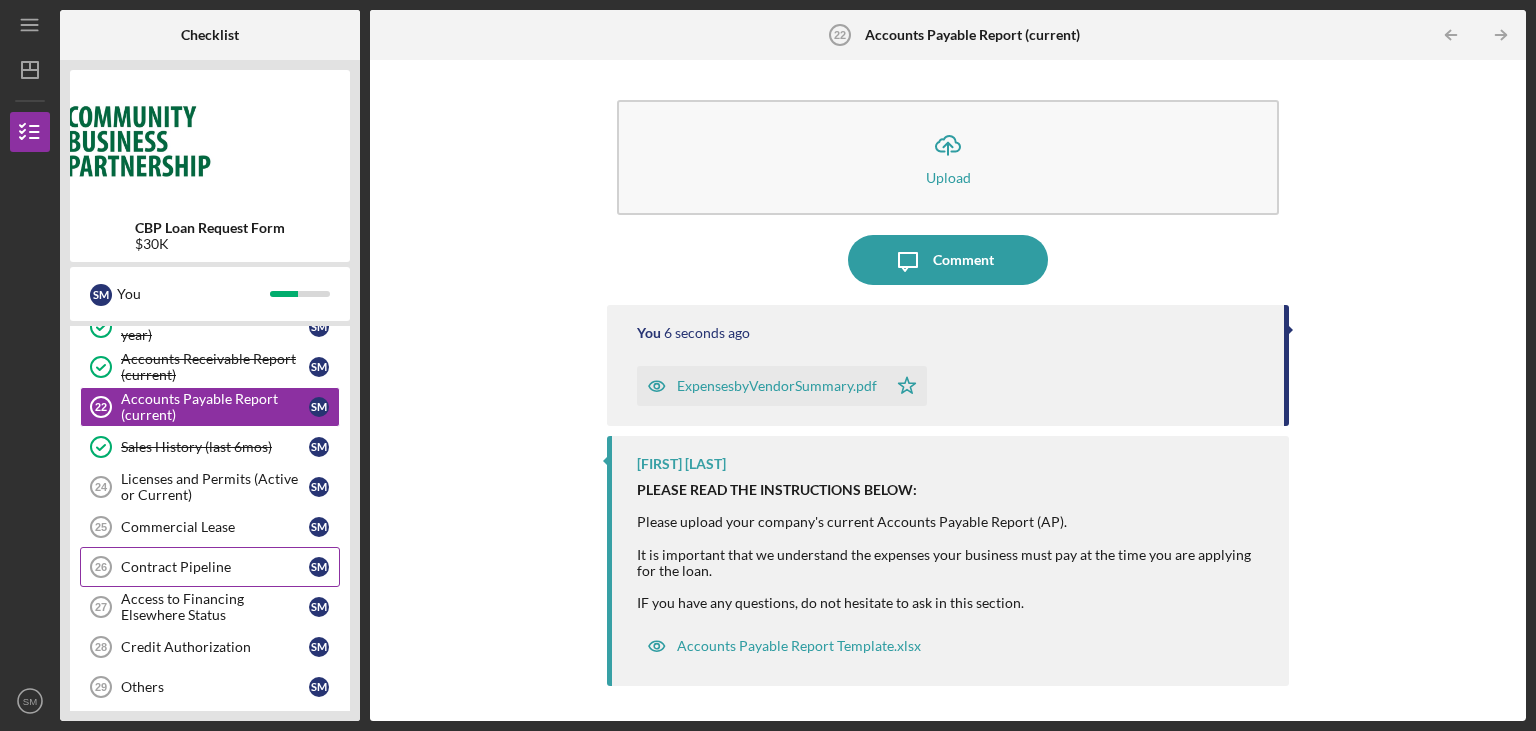 click on "Contract Pipeline" at bounding box center [215, 567] 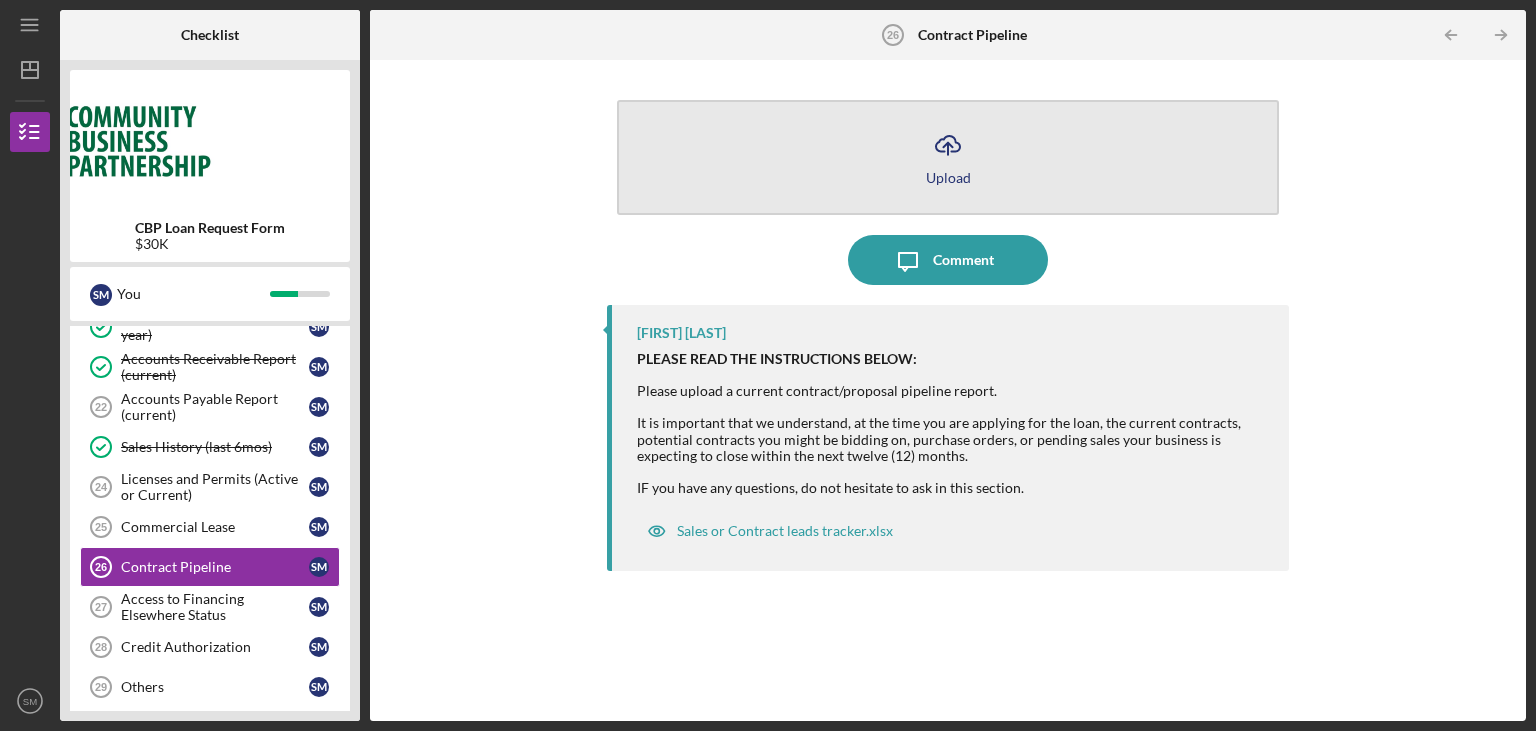 click on "Icon/Upload" 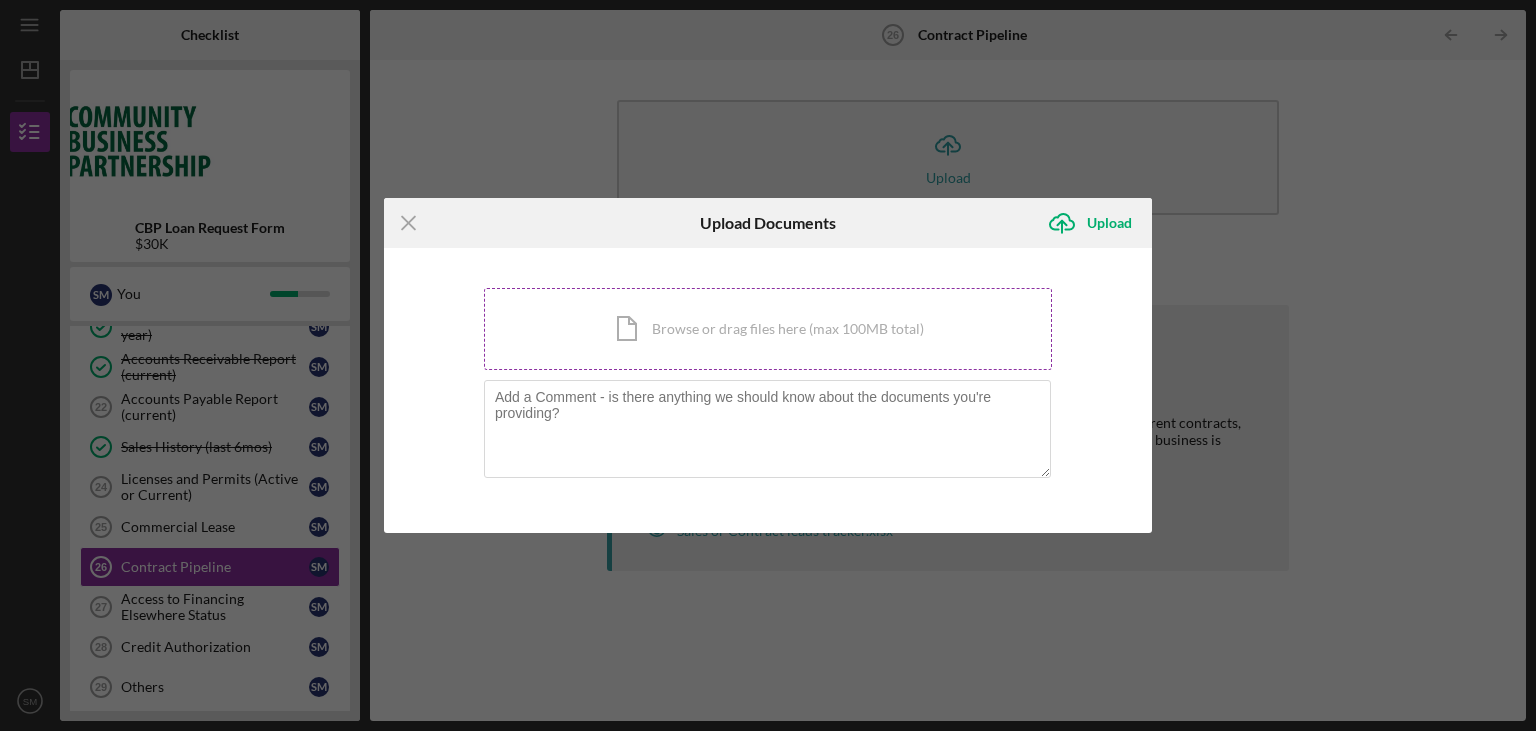 click on "Icon/Document Browse or drag files here (max 100MB total) Tap to choose files or take a photo" at bounding box center (768, 329) 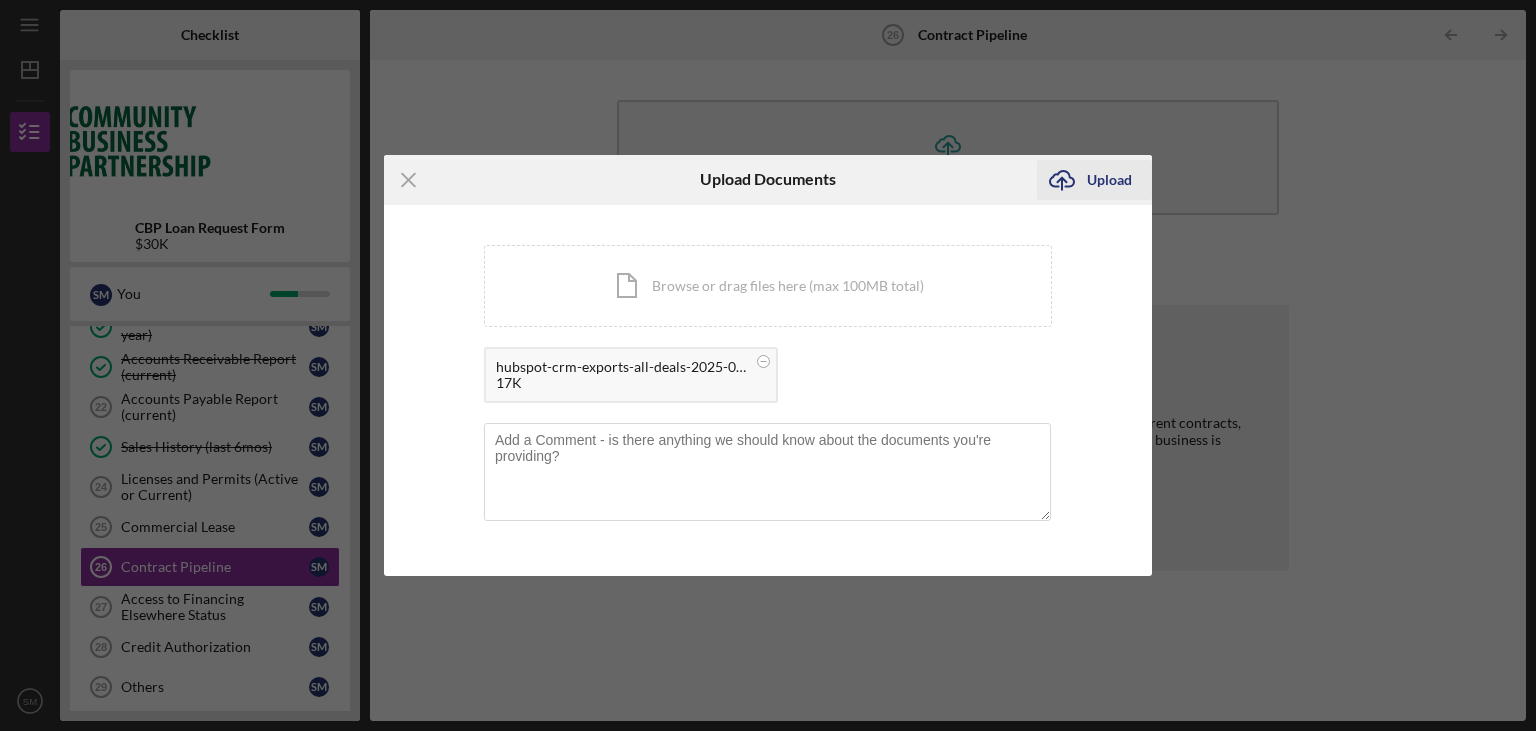 click on "Upload" at bounding box center [1109, 180] 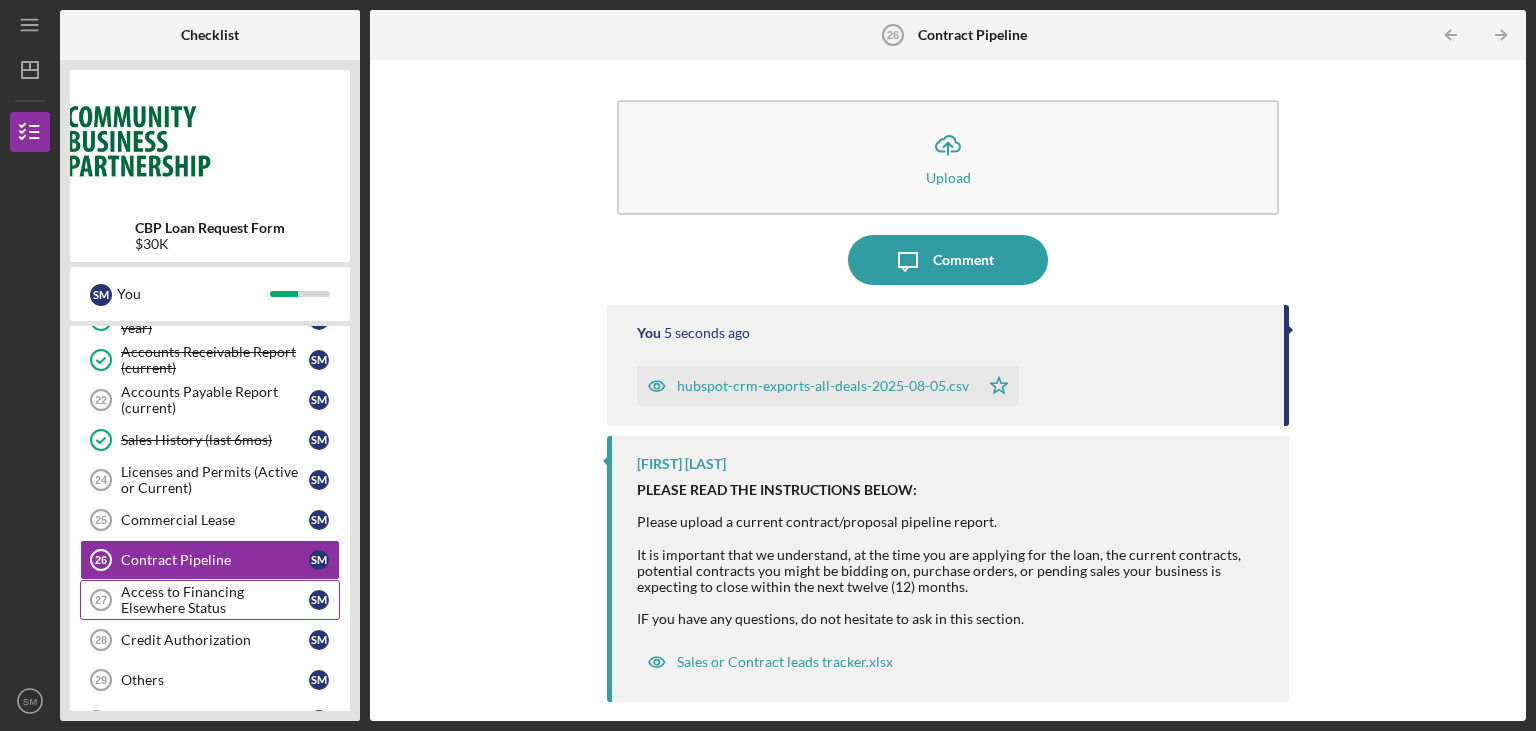 scroll, scrollTop: 705, scrollLeft: 0, axis: vertical 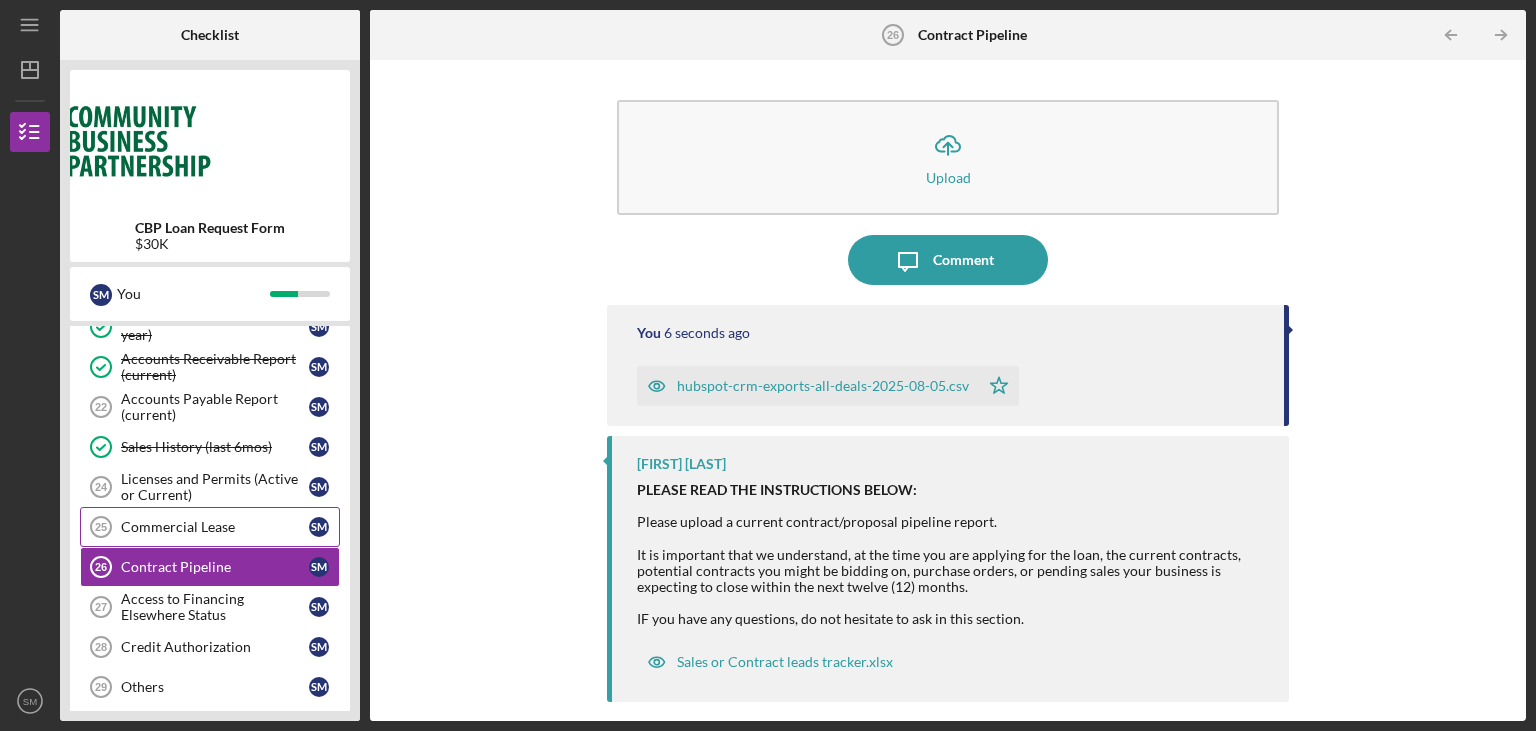 click on "Commercial Lease 25 Commercial Lease S M" at bounding box center (210, 527) 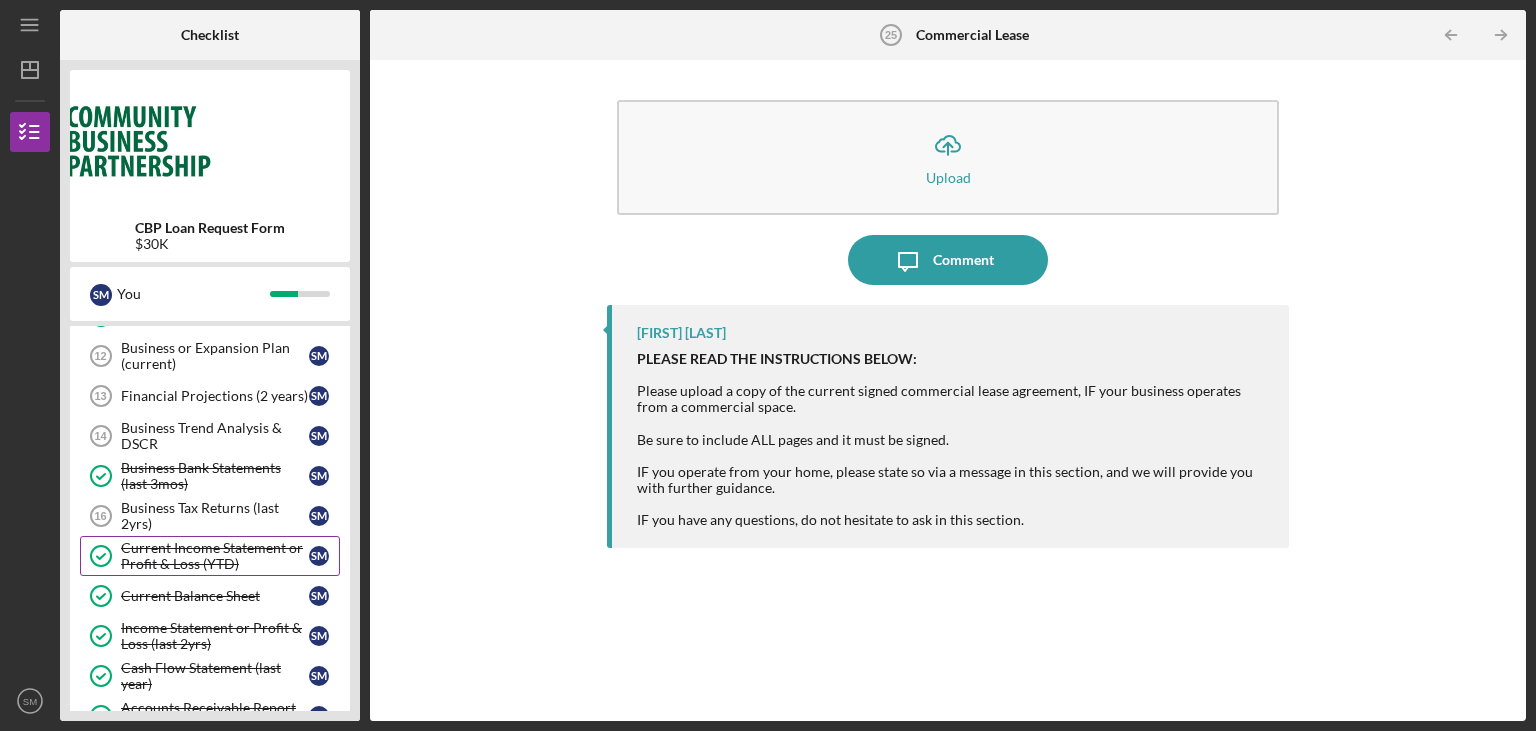 scroll, scrollTop: 302, scrollLeft: 0, axis: vertical 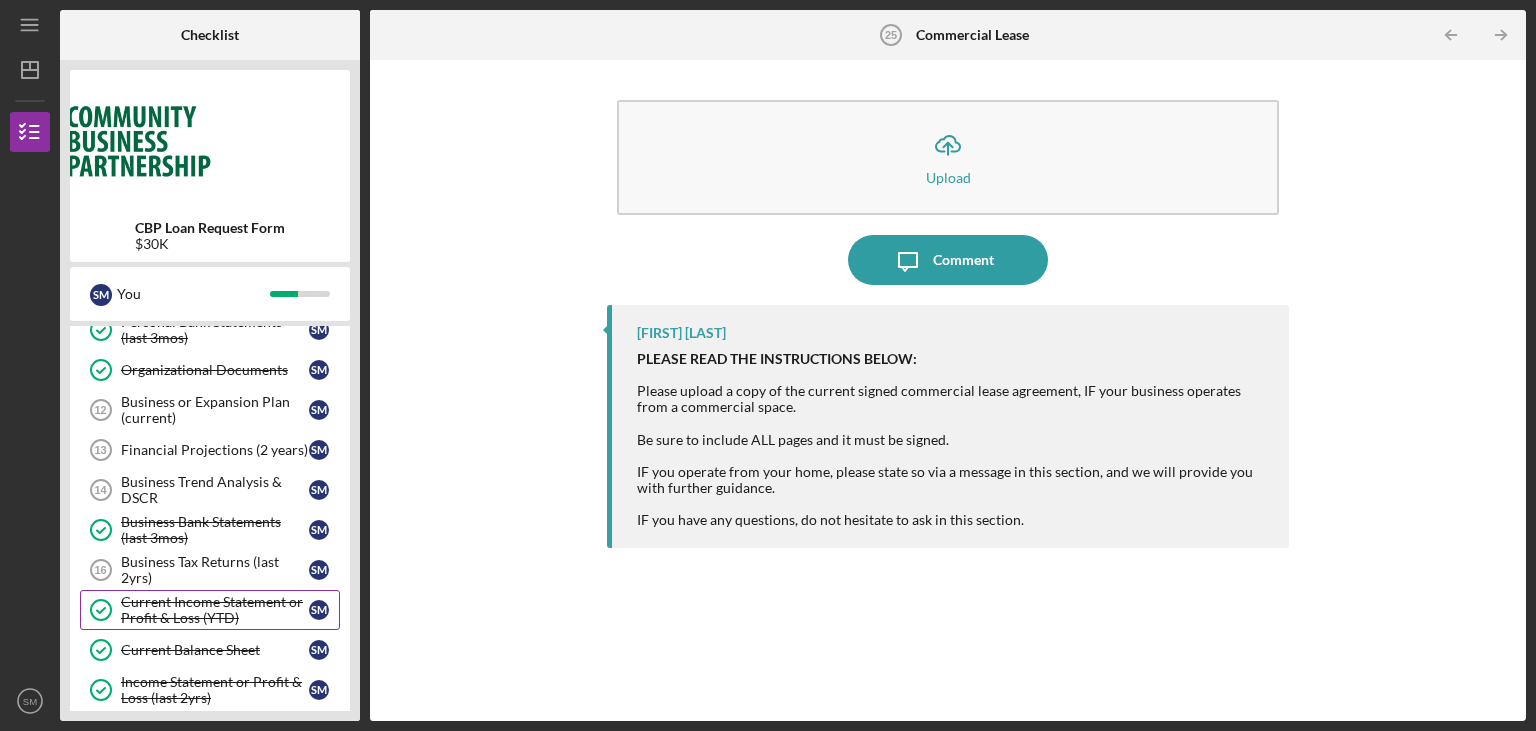 click on "Business Trend Analysis & DSCR" at bounding box center [215, 490] 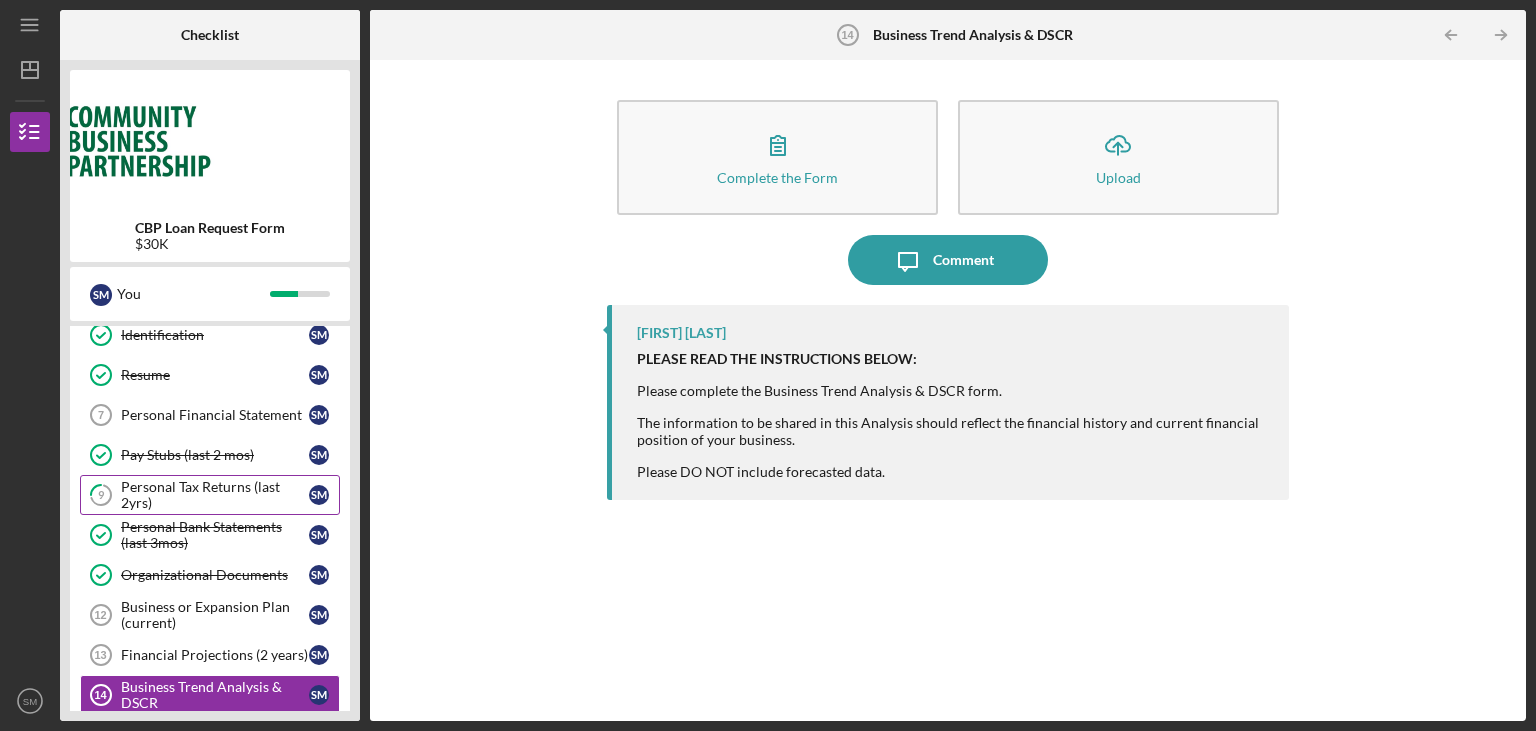 scroll, scrollTop: 100, scrollLeft: 0, axis: vertical 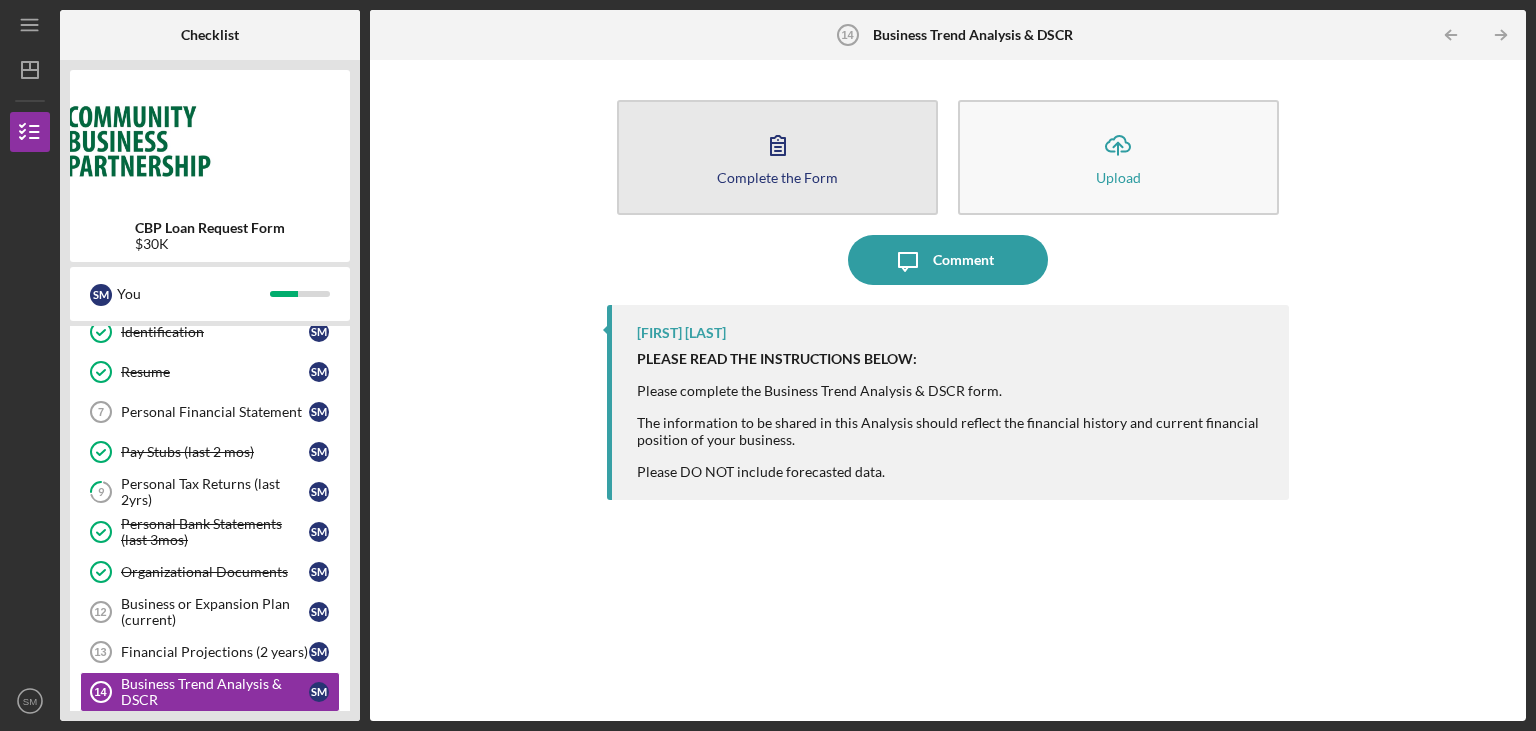 click on "Complete the Form" at bounding box center [777, 177] 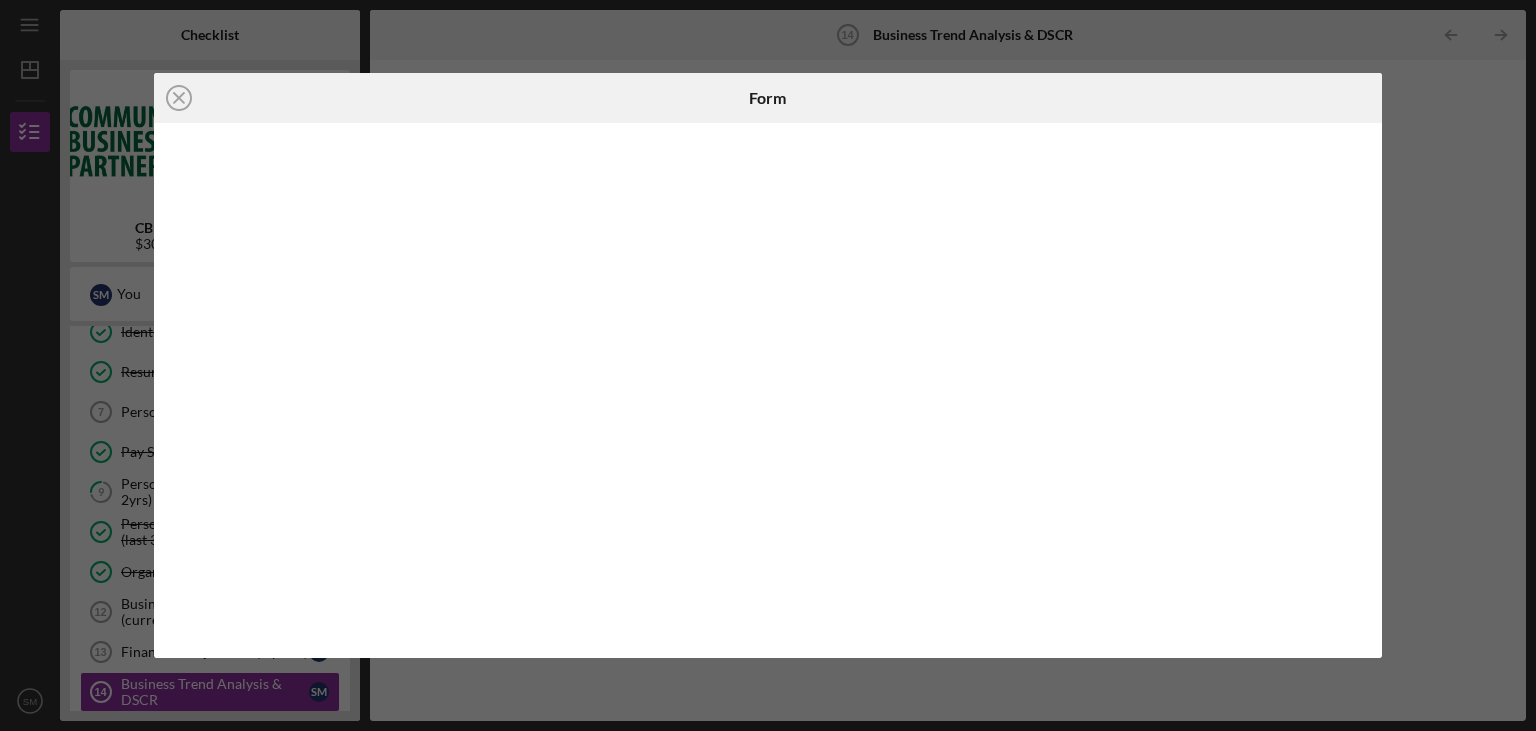 click on "Icon/Close Form" at bounding box center [768, 365] 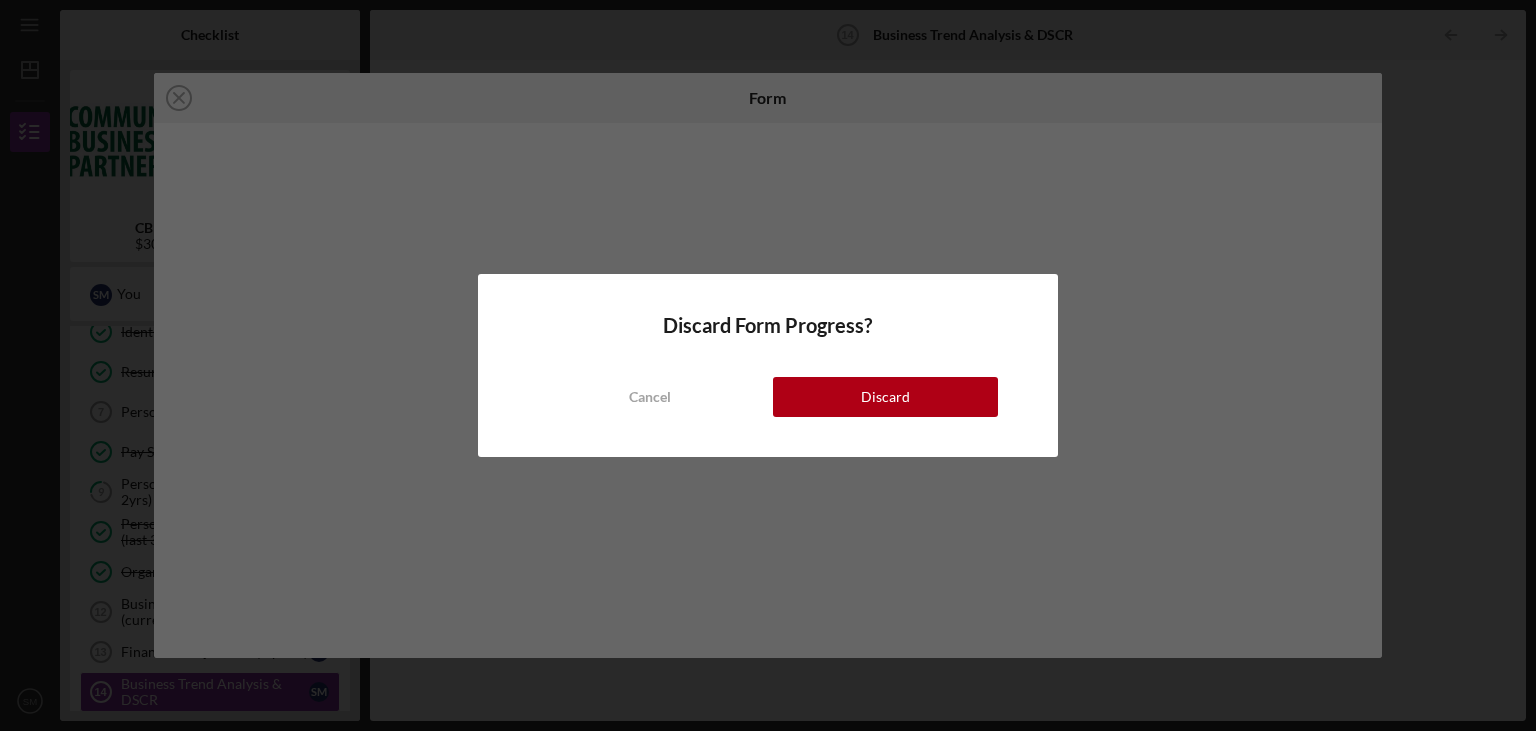 click on "Discard" at bounding box center [885, 397] 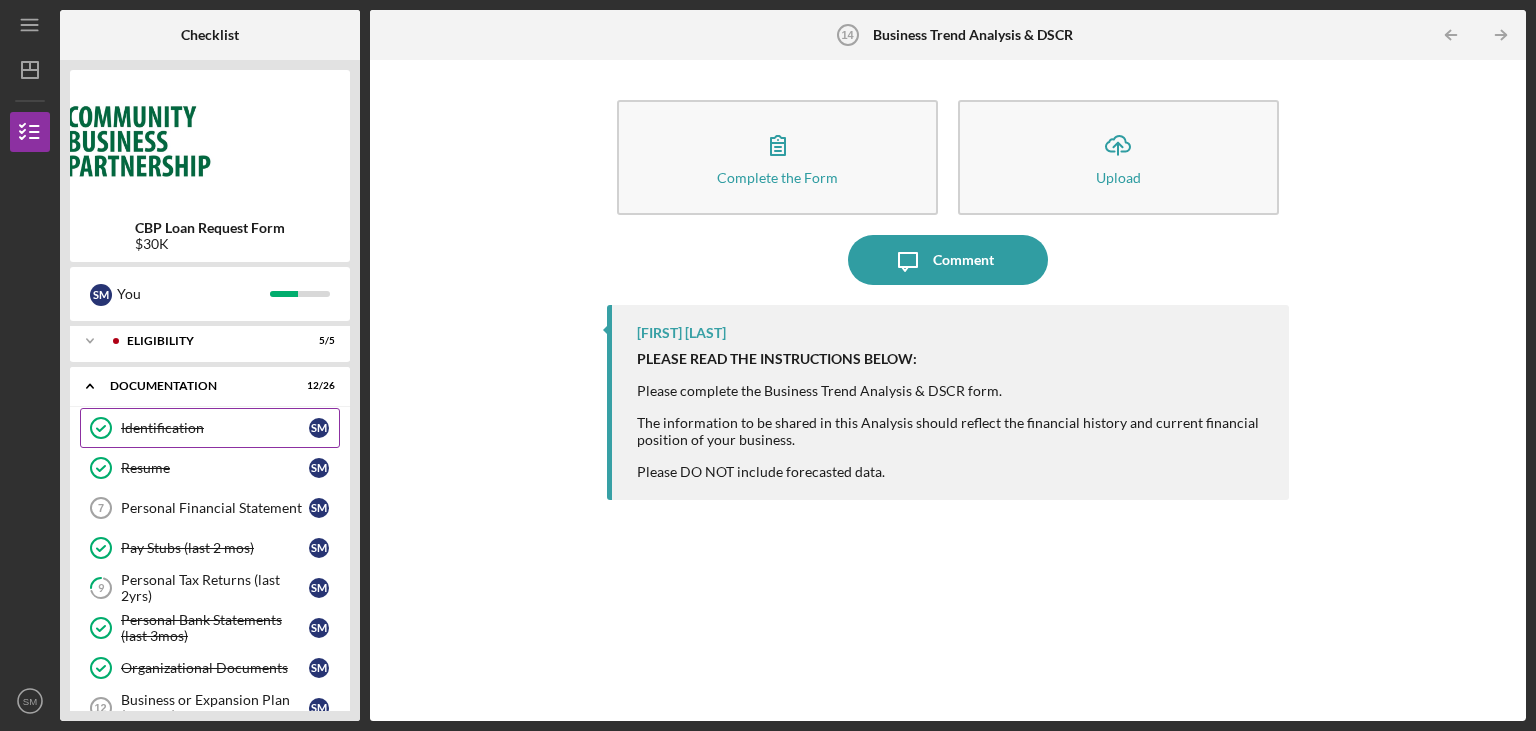 scroll, scrollTop: 0, scrollLeft: 0, axis: both 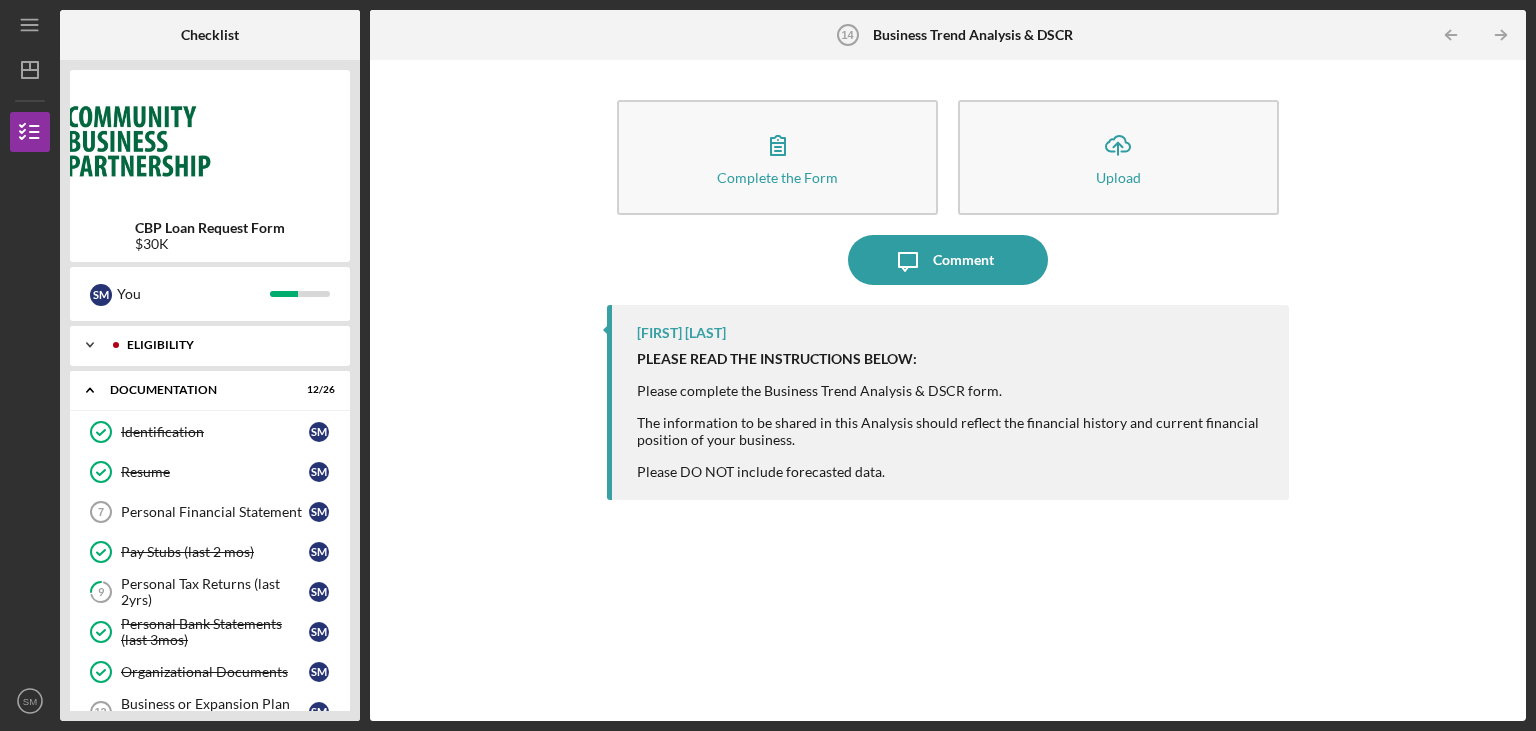 click on "Eligibility" at bounding box center [226, 345] 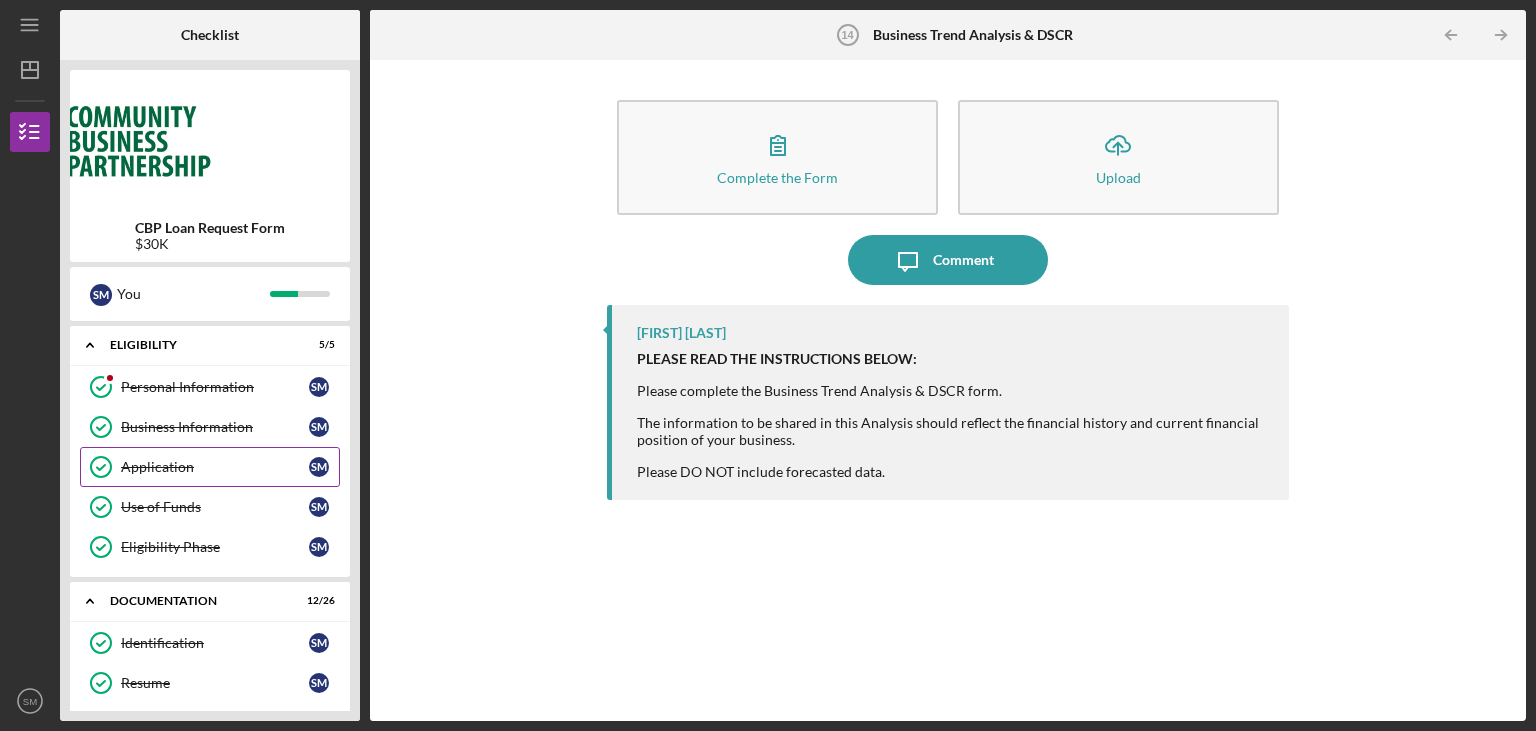 click on "Application" at bounding box center [215, 467] 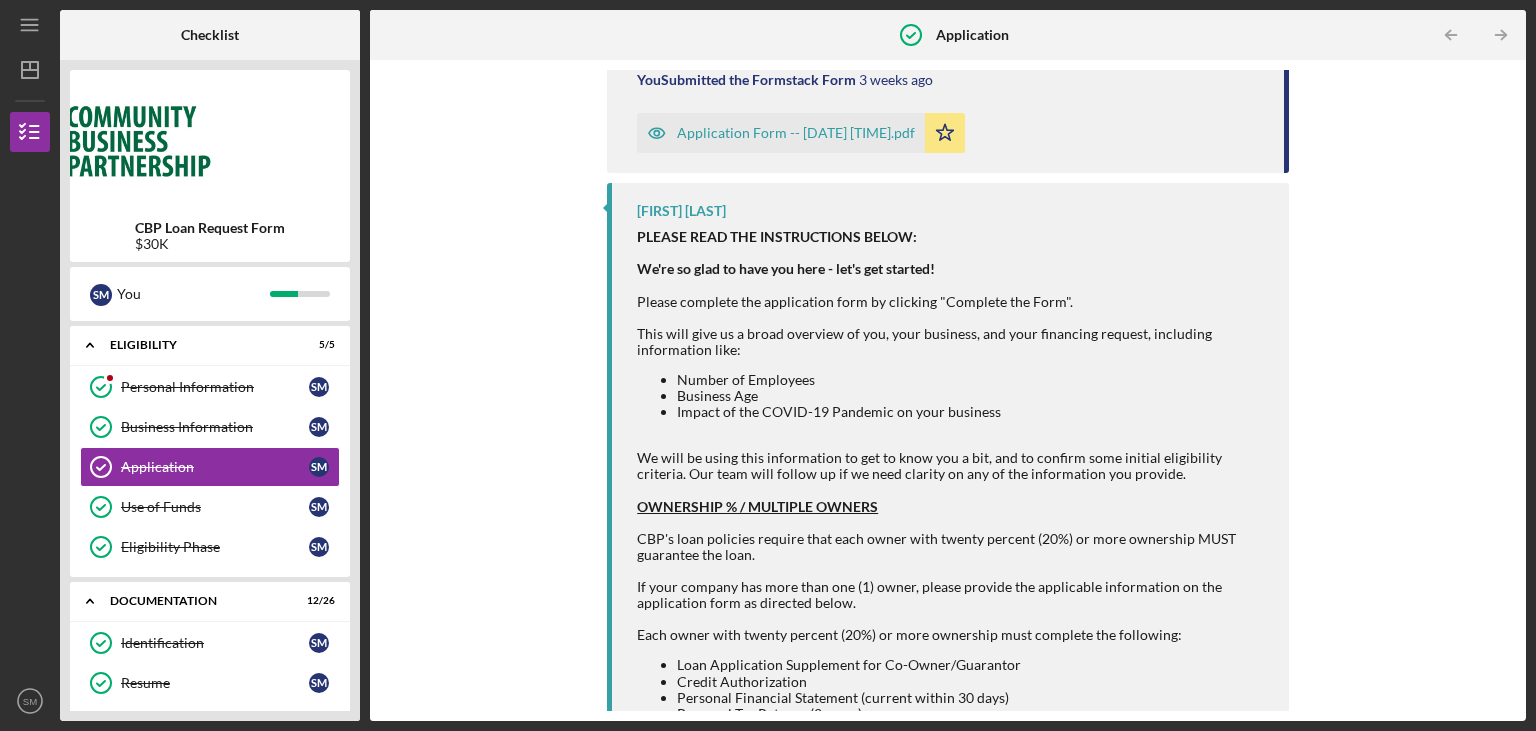 scroll, scrollTop: 160, scrollLeft: 0, axis: vertical 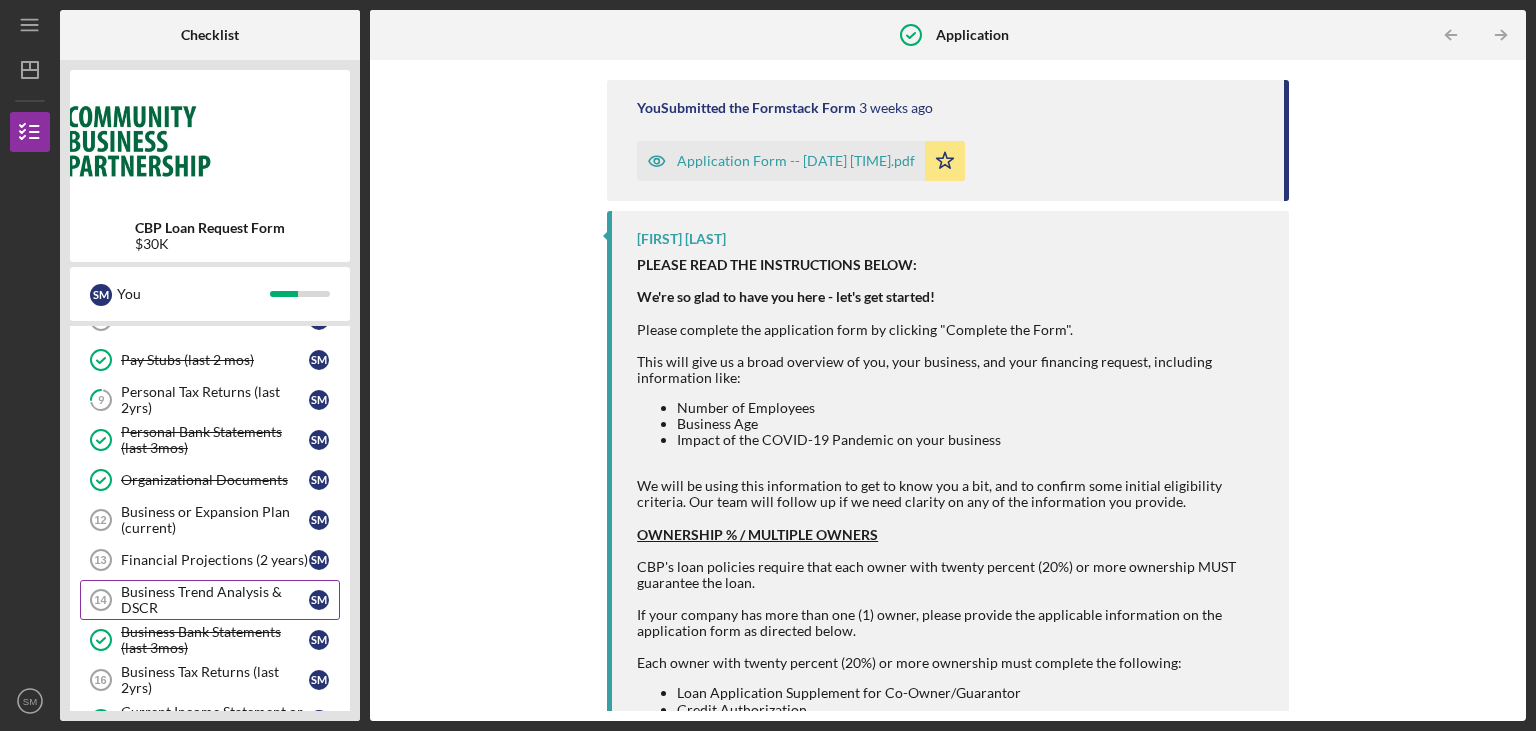 drag, startPoint x: 218, startPoint y: 554, endPoint x: 215, endPoint y: 576, distance: 22.203604 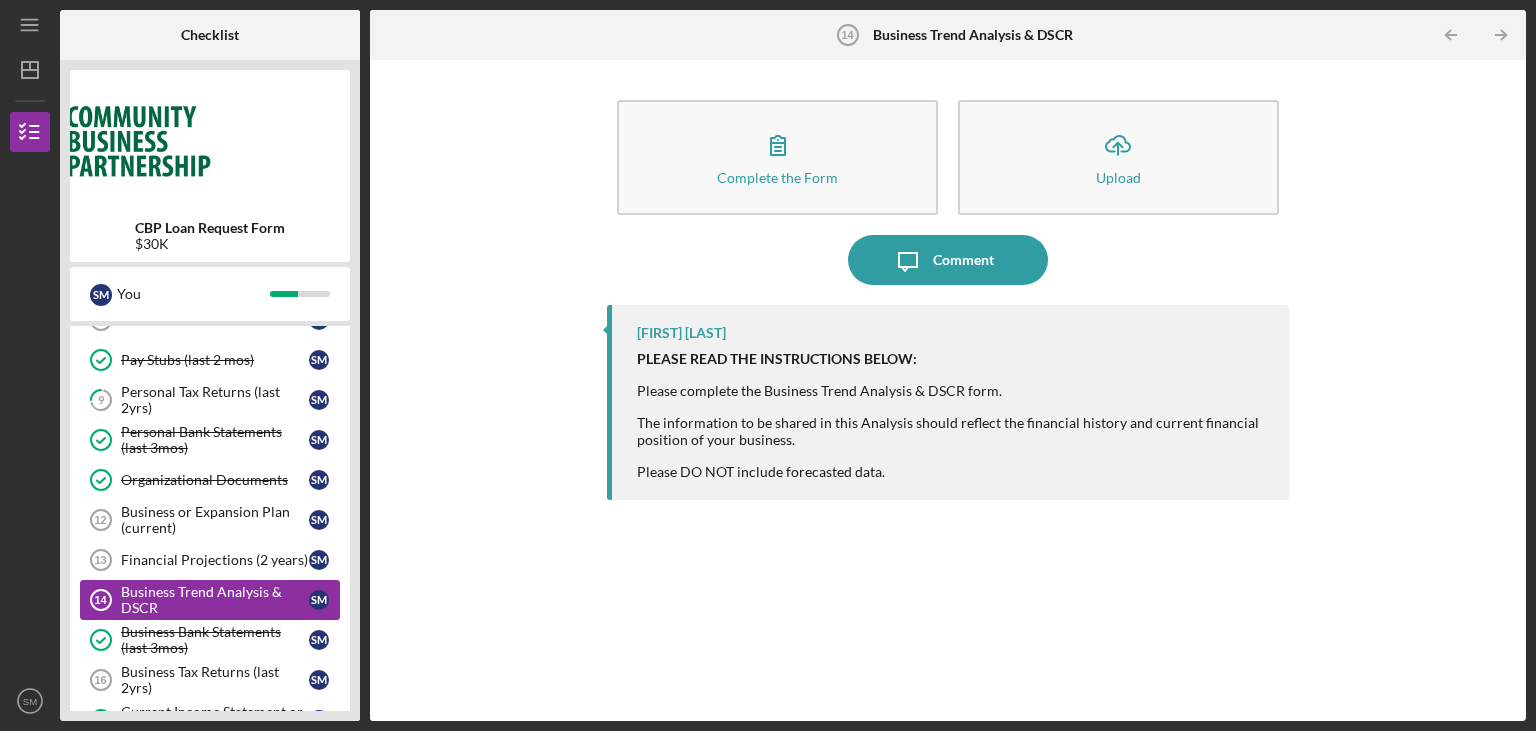 scroll, scrollTop: 0, scrollLeft: 0, axis: both 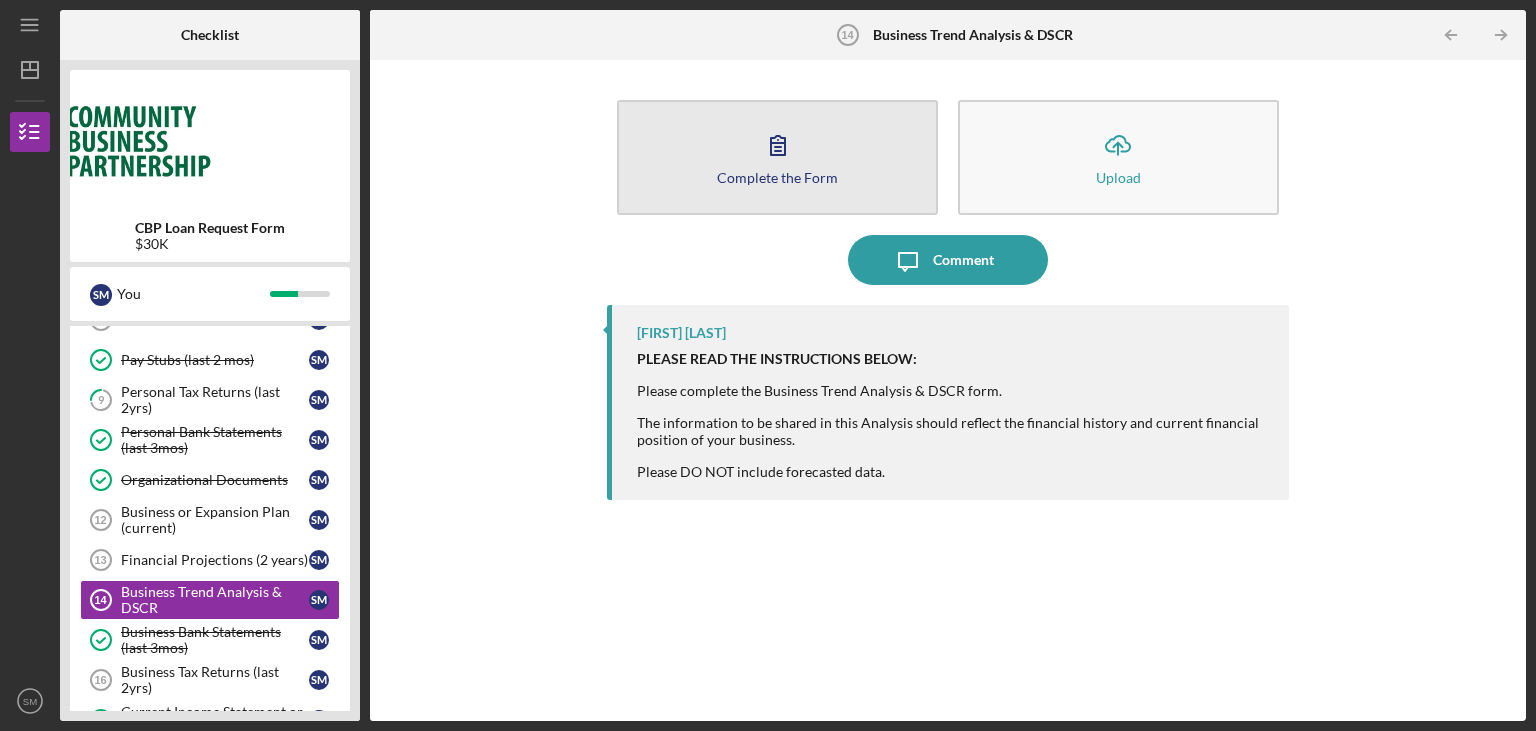 click on "Complete the Form Form" at bounding box center (777, 157) 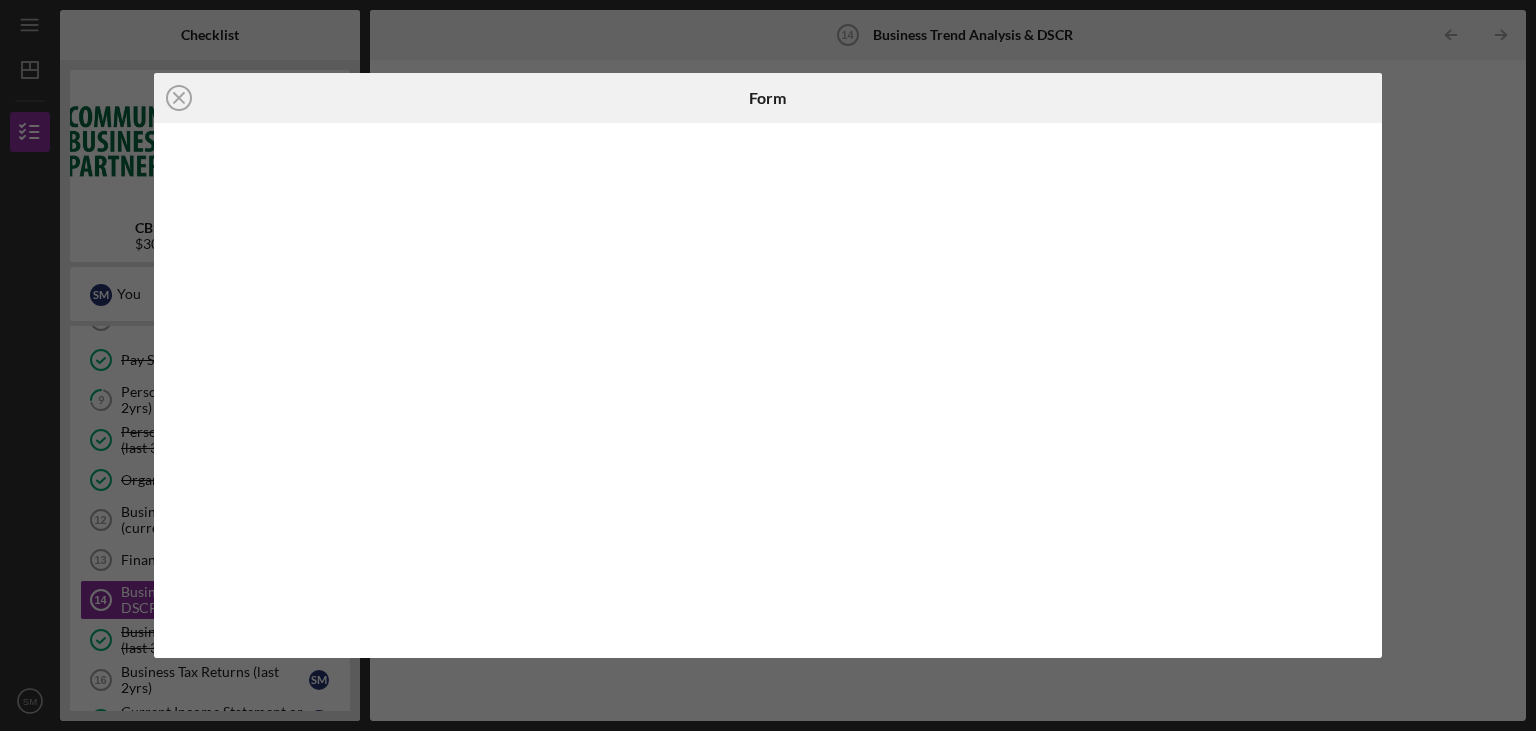click at bounding box center [769, 390] 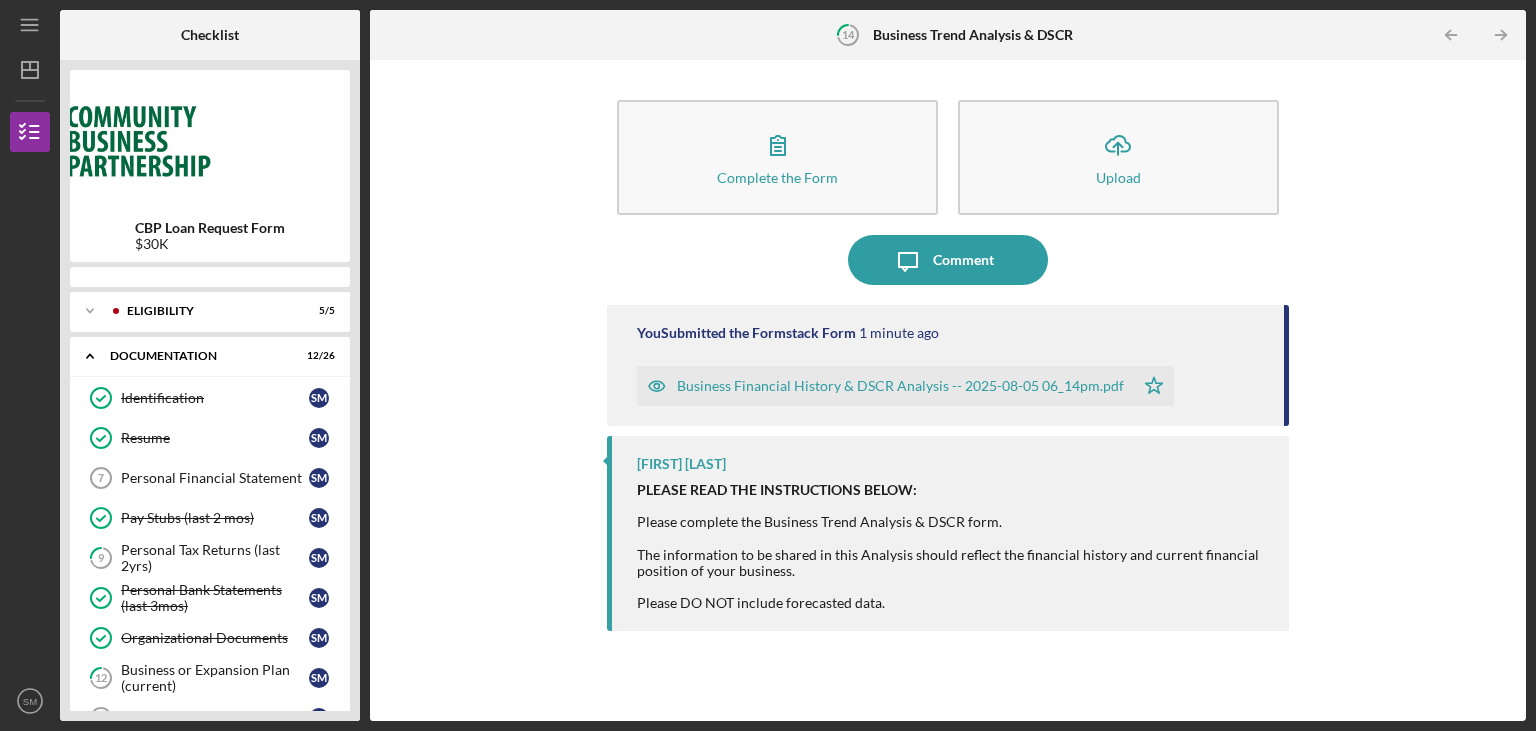 scroll, scrollTop: 0, scrollLeft: 0, axis: both 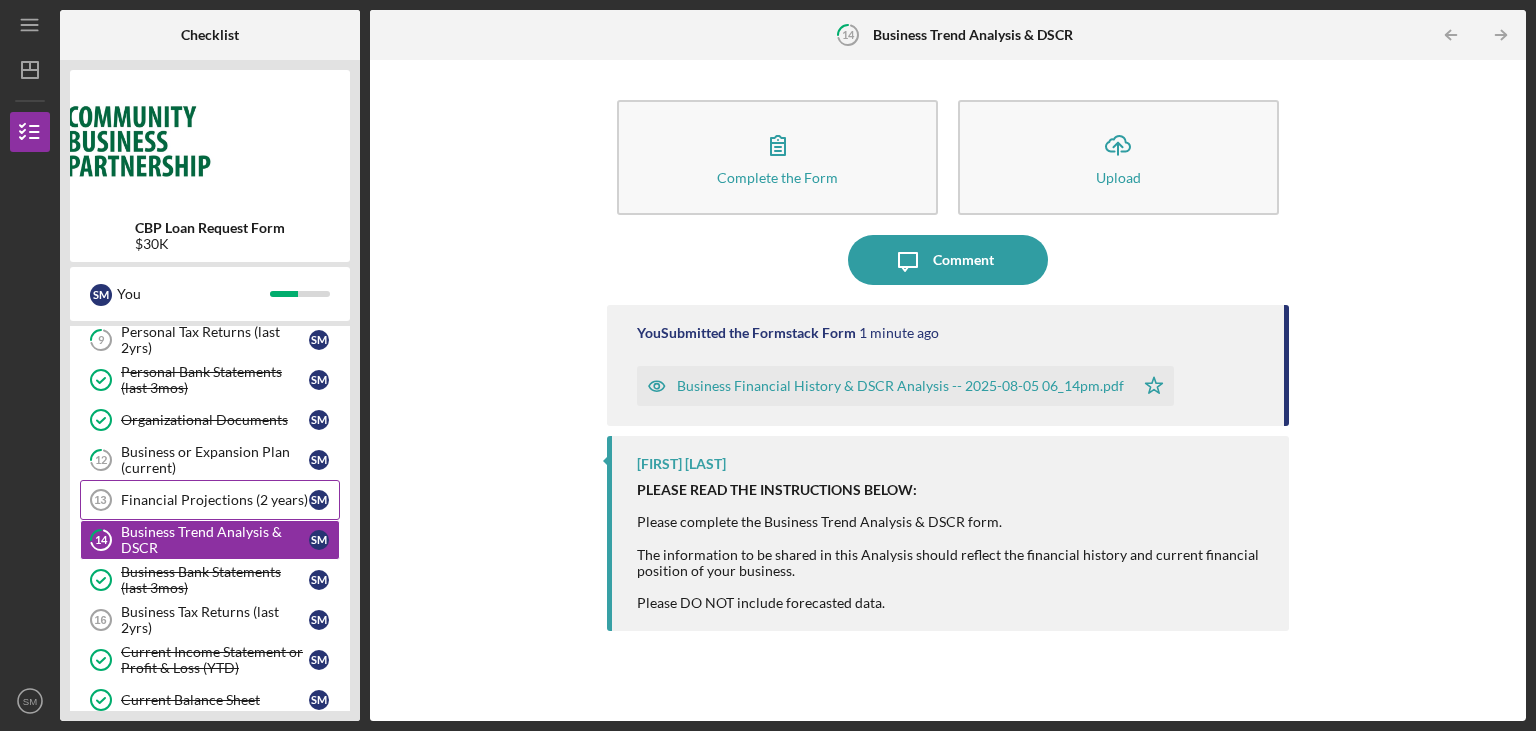 click on "Financial Projections (2 years) 13 Financial Projections (2 years) S M" at bounding box center (210, 500) 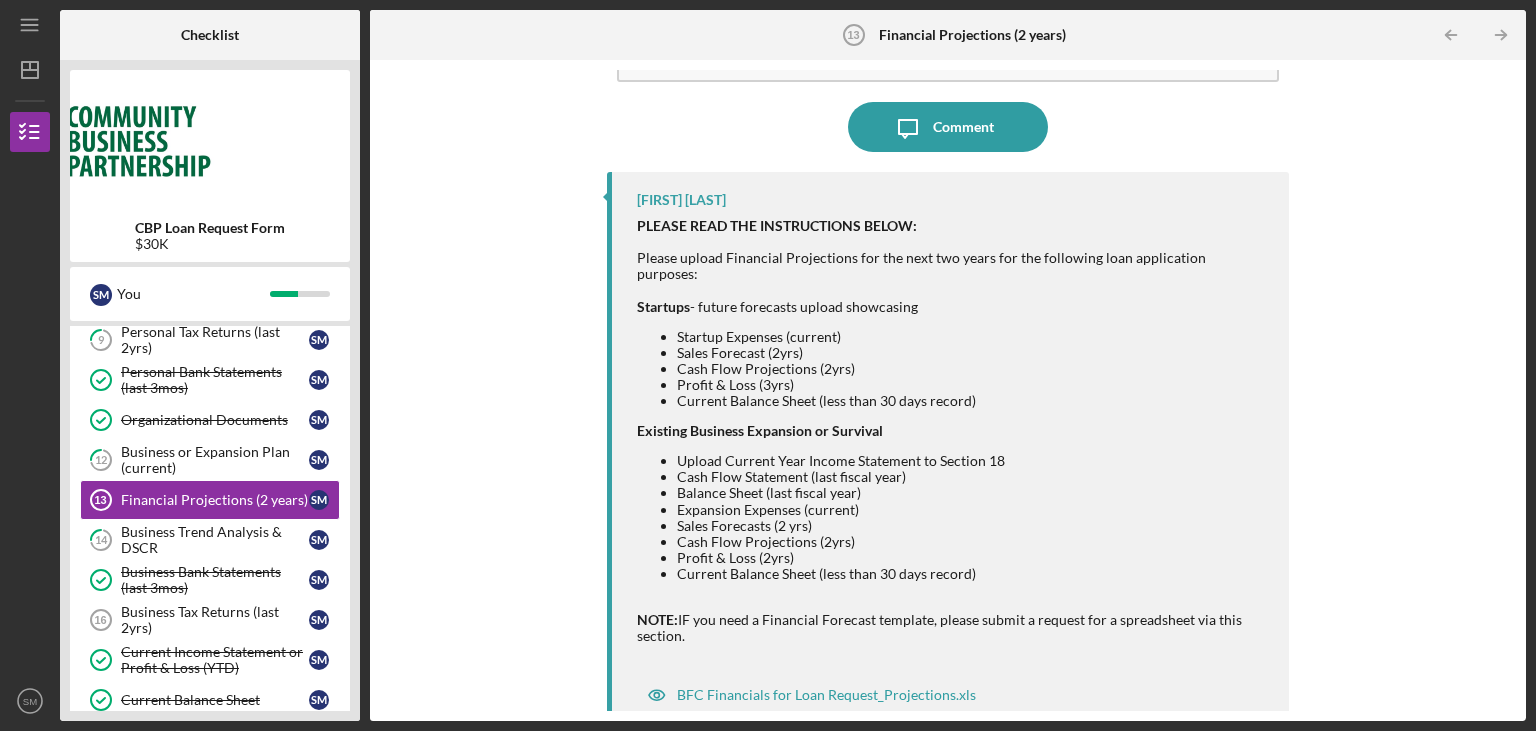 scroll, scrollTop: 141, scrollLeft: 0, axis: vertical 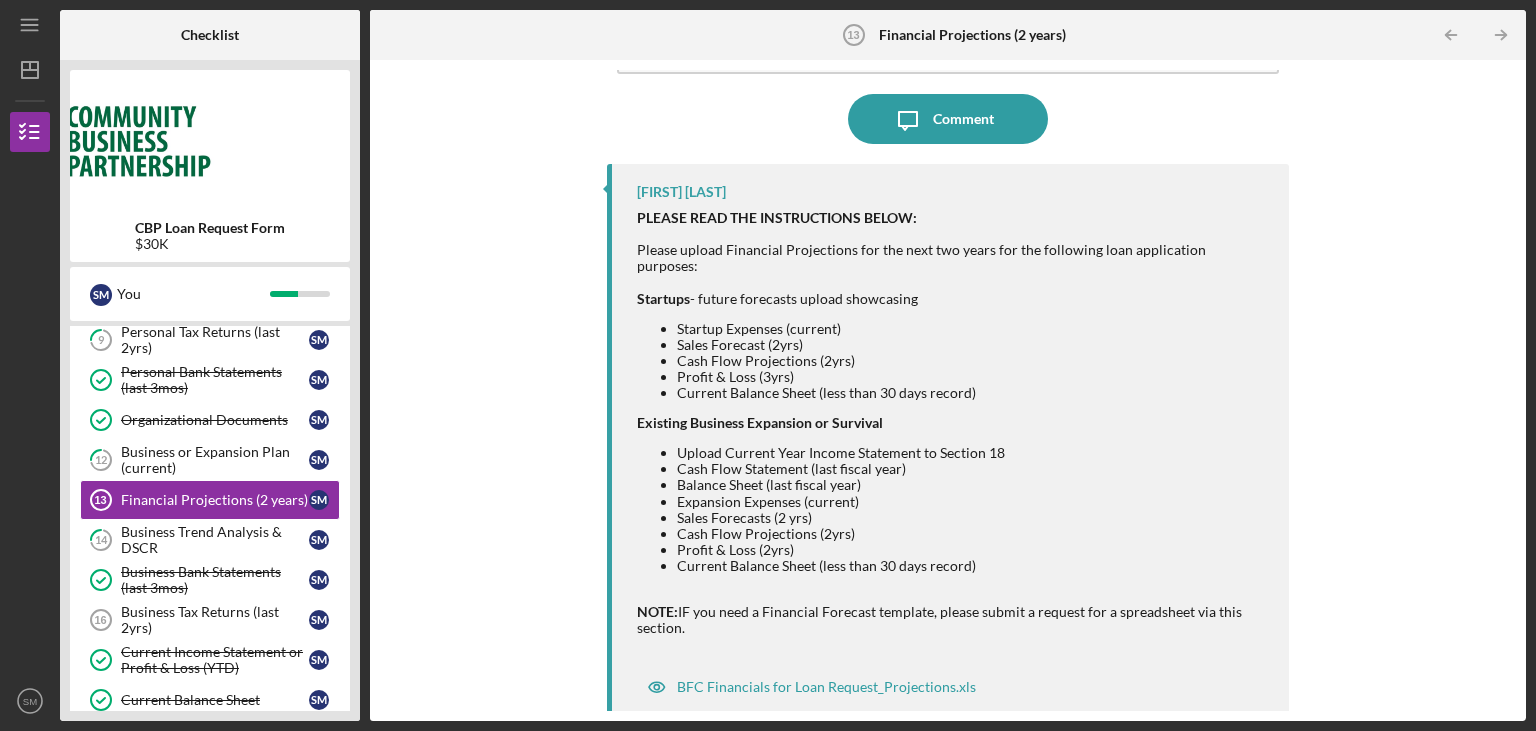 click on "BFC Financials for Loan Request_Projections.xls" at bounding box center (826, 687) 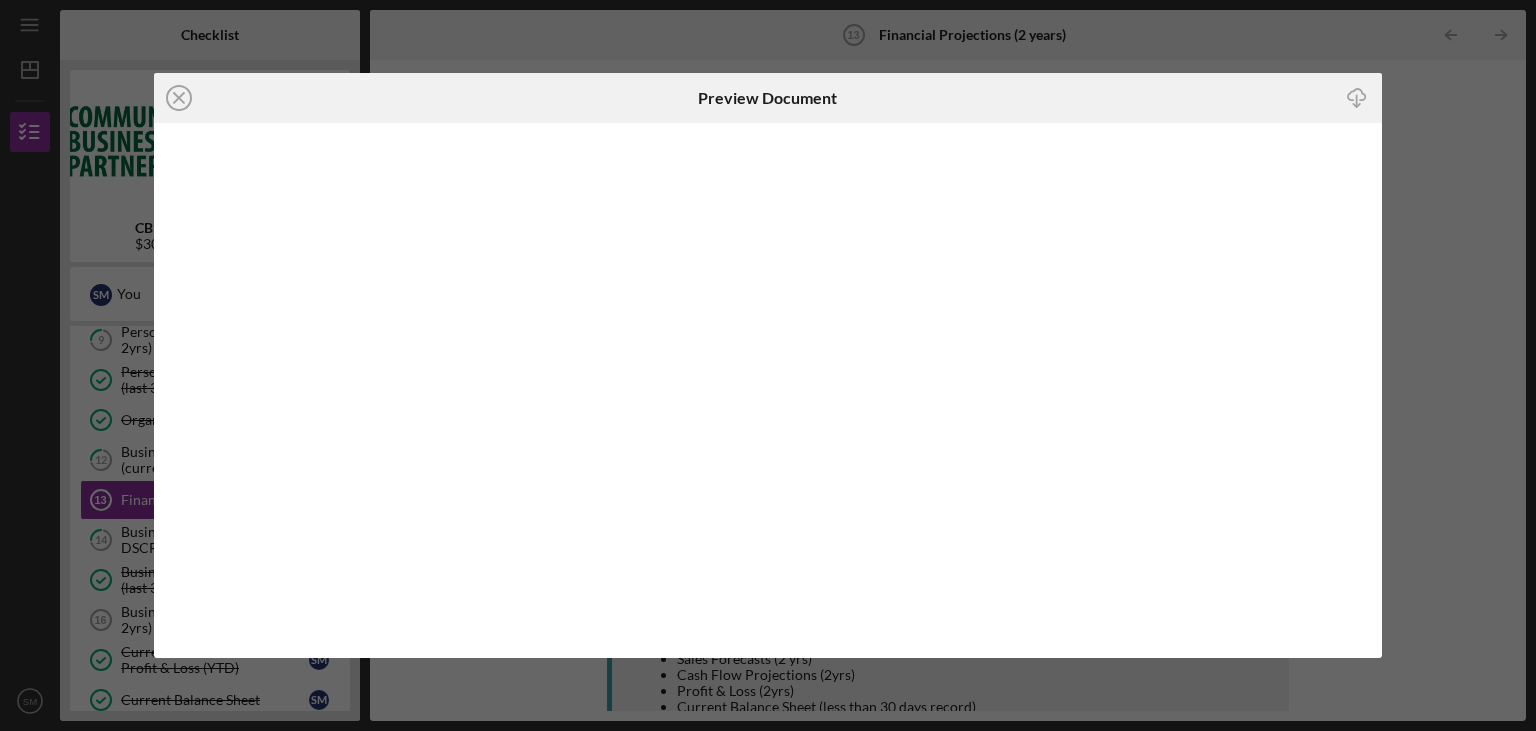 click on "Icon/Download" 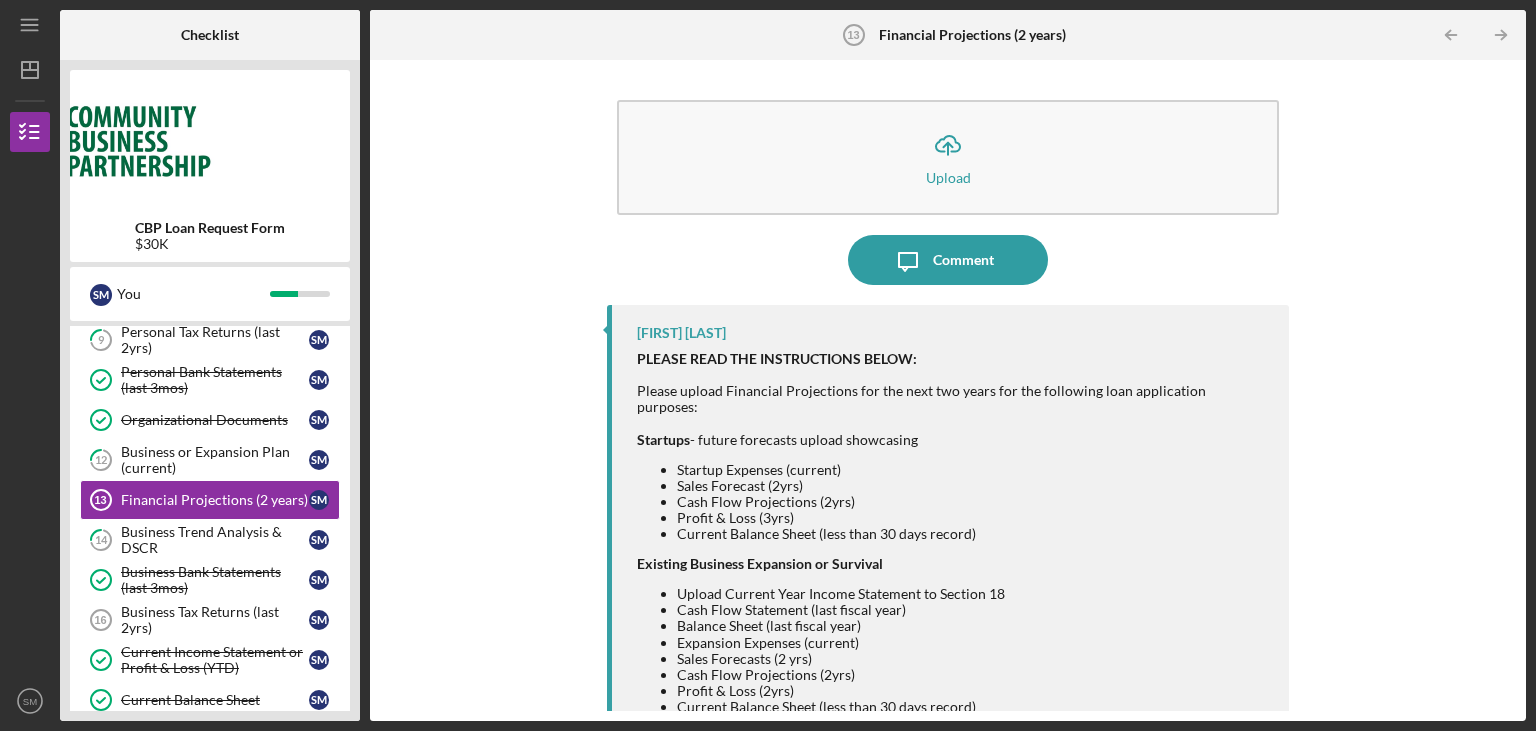 scroll, scrollTop: 0, scrollLeft: 0, axis: both 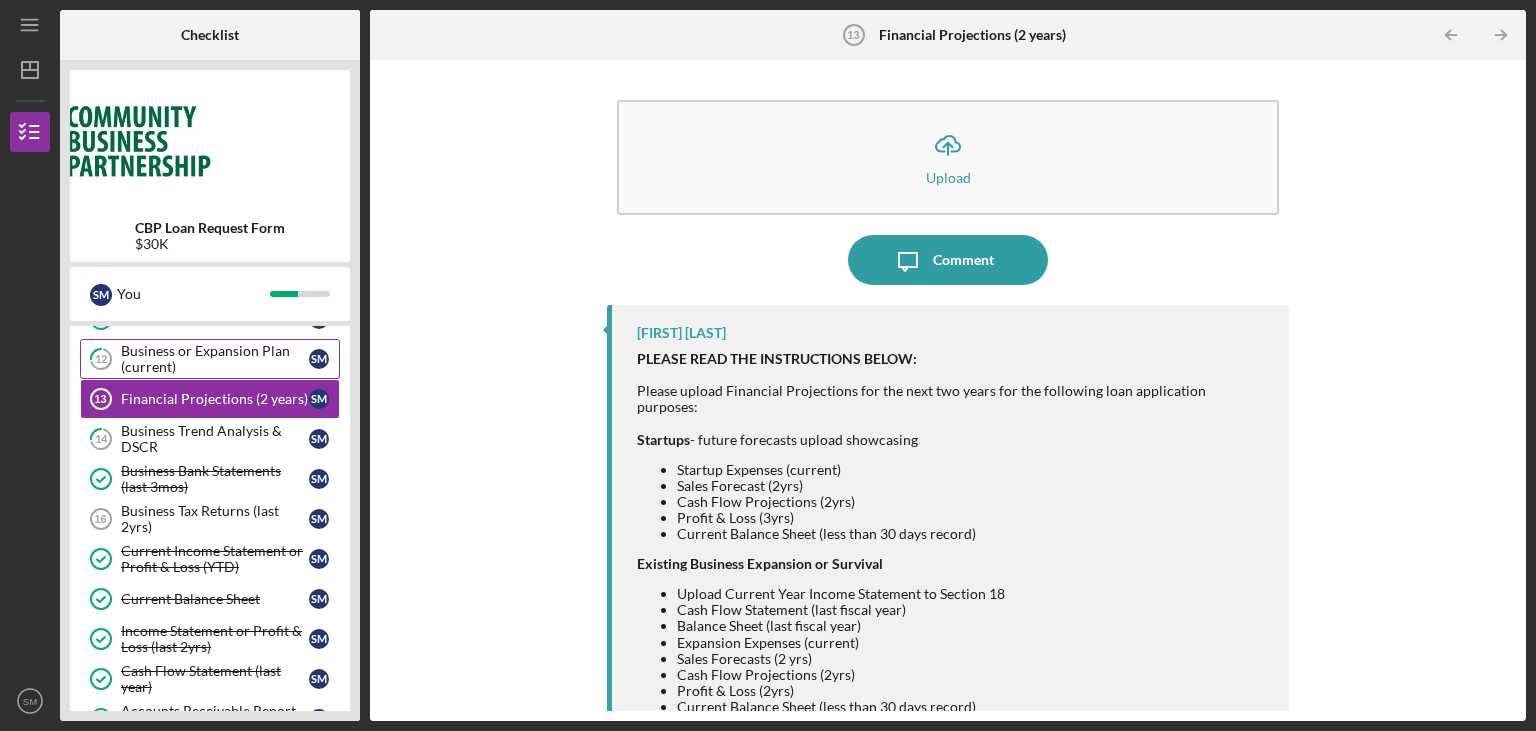 click on "Business  or Expansion Plan (current)" at bounding box center (215, 359) 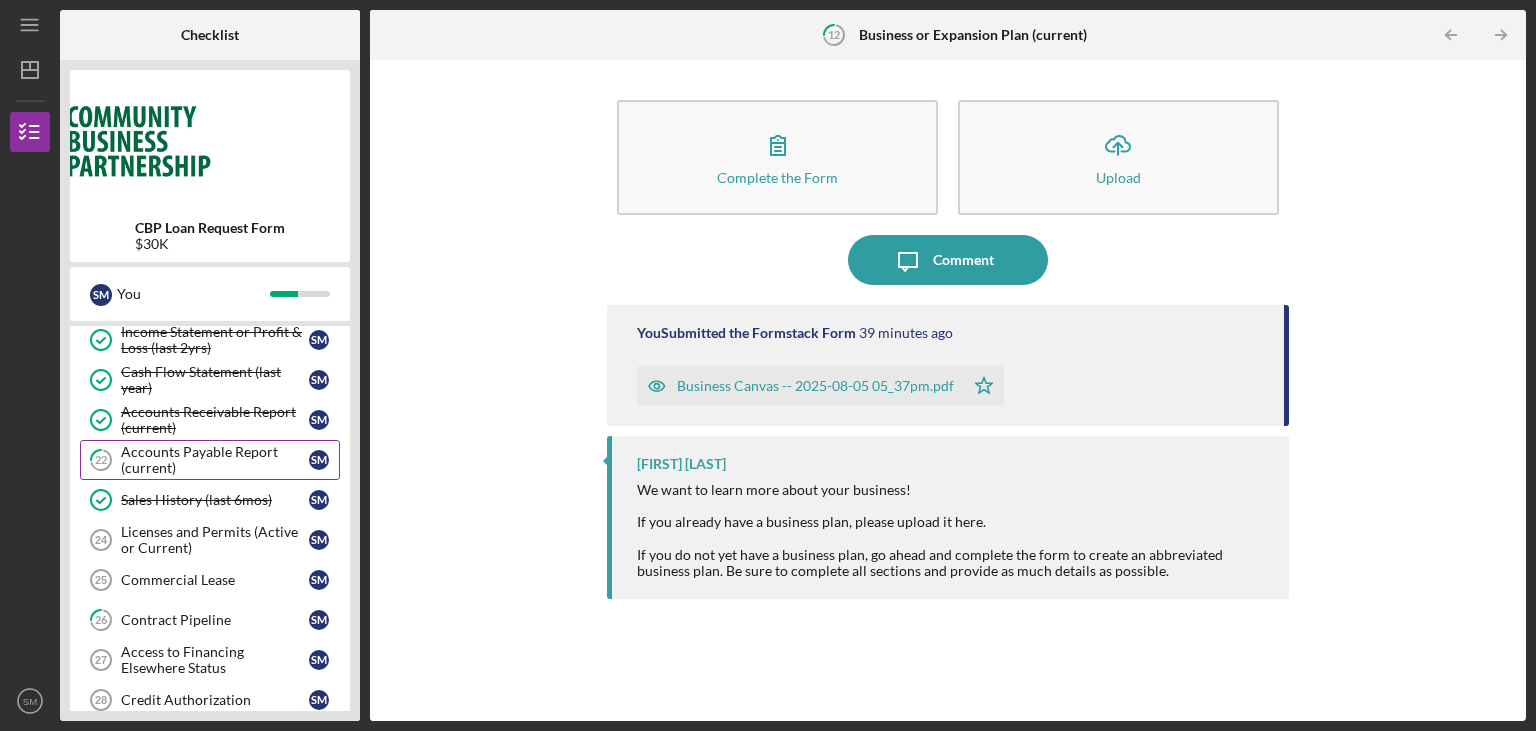 scroll, scrollTop: 656, scrollLeft: 0, axis: vertical 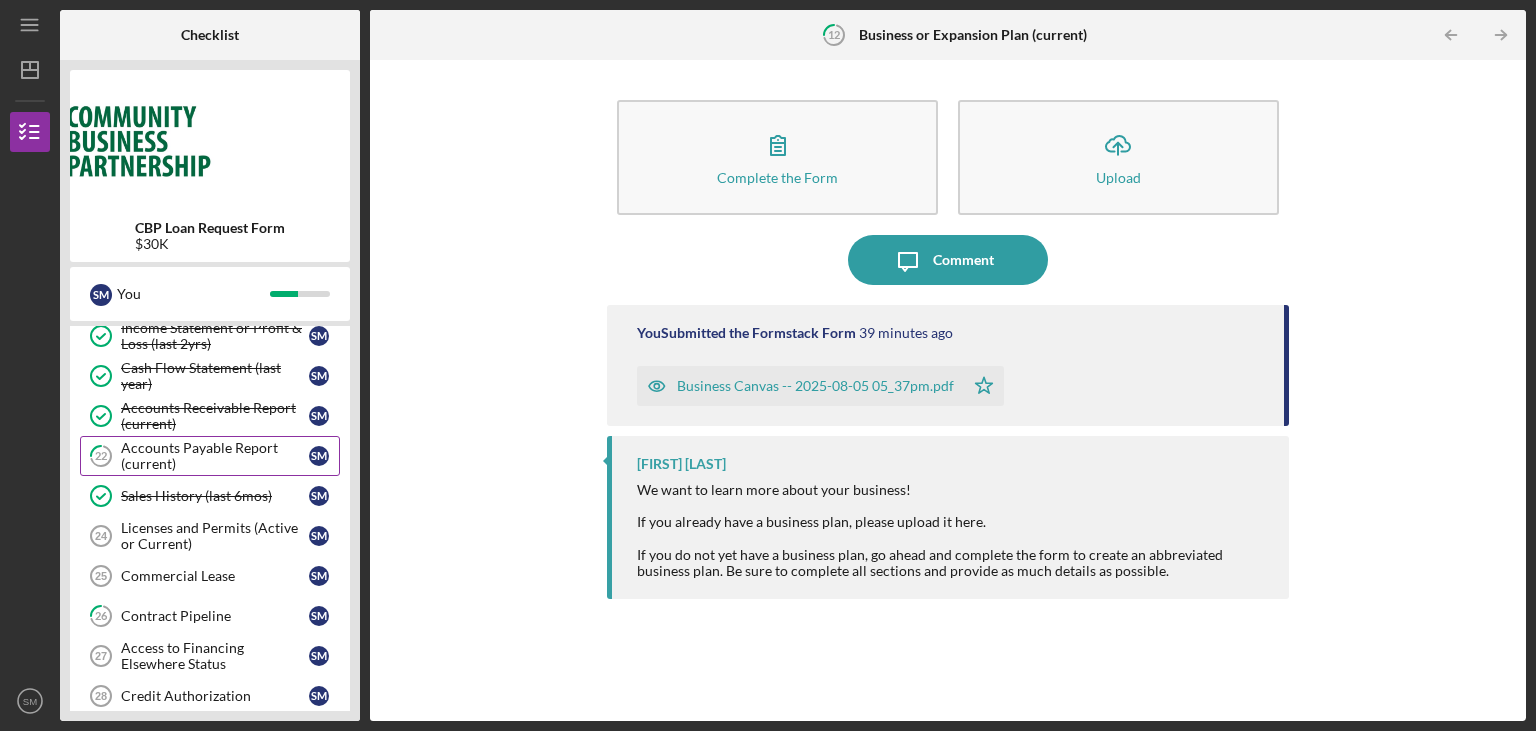 click on "Accounts Payable Report (current)" at bounding box center [215, 456] 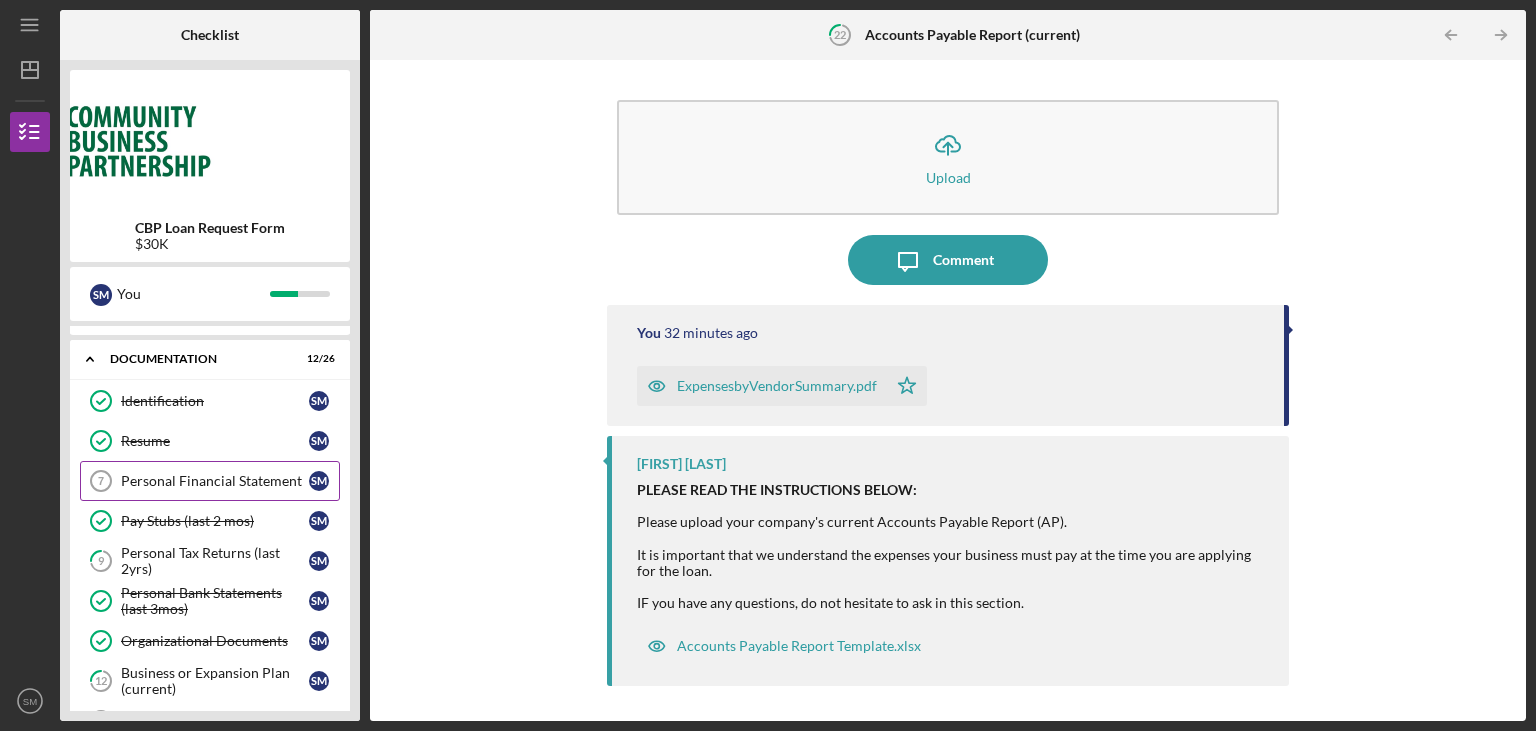 scroll, scrollTop: 0, scrollLeft: 0, axis: both 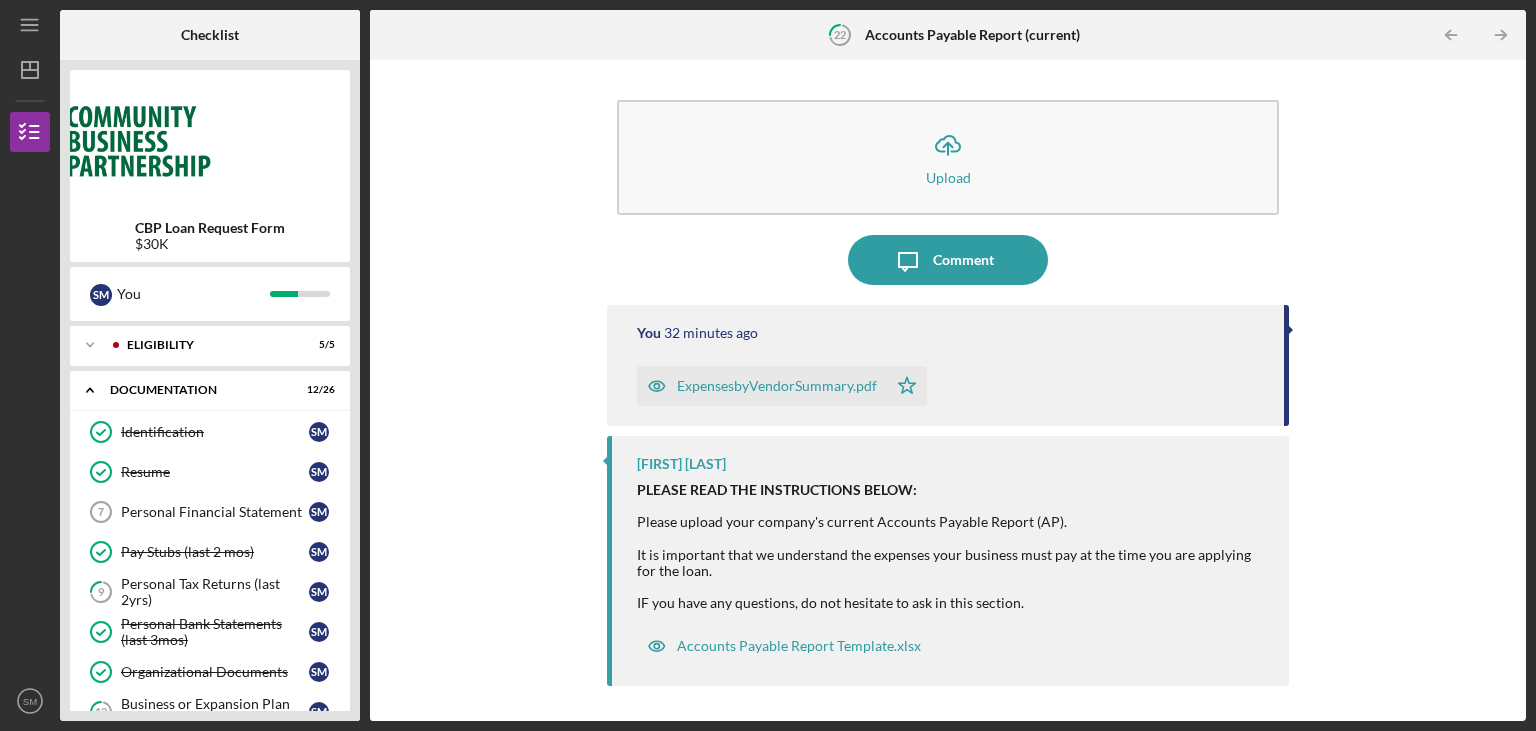 click on "Icon/Upload Upload Icon/Message Comment You   32 minutes ago ExpensesbyVendorSummary.pdf Icon/Star [FIRST] [LAST]
PLEASE READ THE INSTRUCTIONS BELOW:
Please upload your company's current Accounts Payable Report (AP).
It is important that we understand the expenses your business must pay at the time you are applying for the loan.
IF you have any questions, do not hesitate to ask in this section. Accounts Payable Report Template.xlsx" at bounding box center [948, 390] 